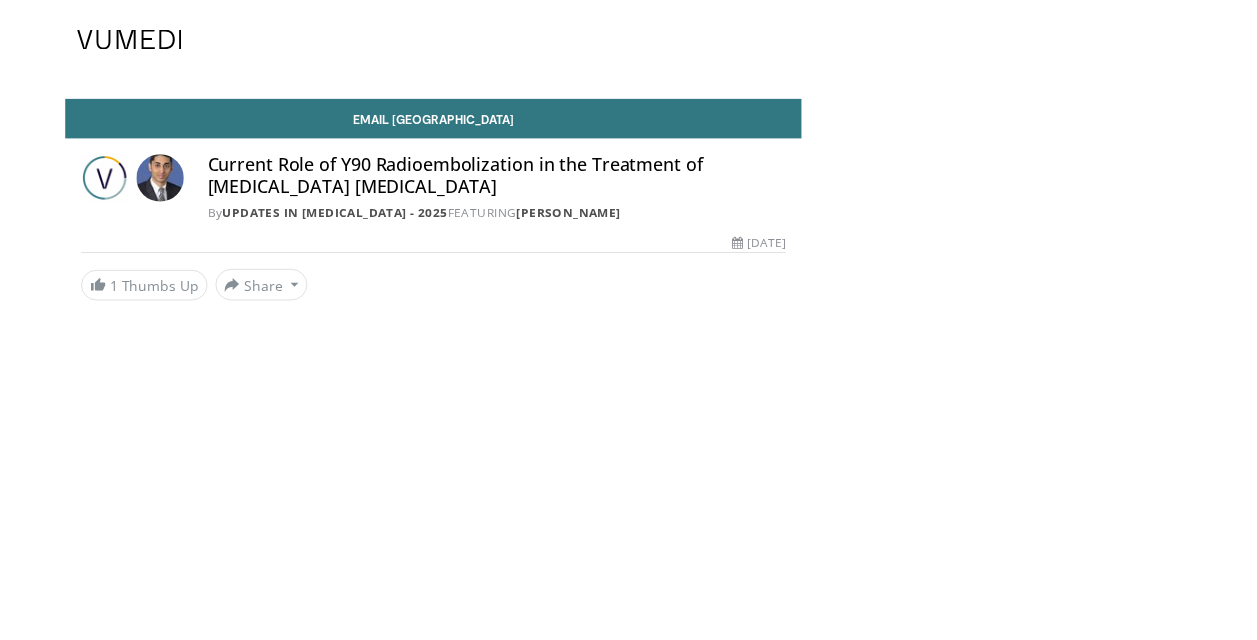 scroll, scrollTop: 0, scrollLeft: 0, axis: both 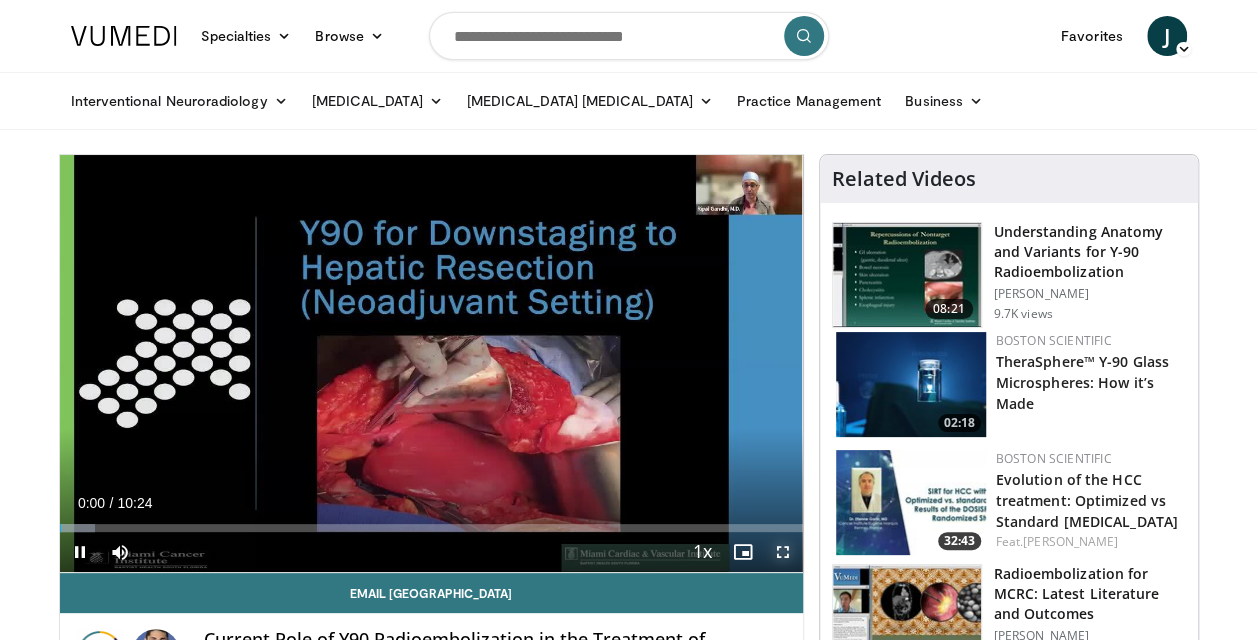 click at bounding box center [783, 552] 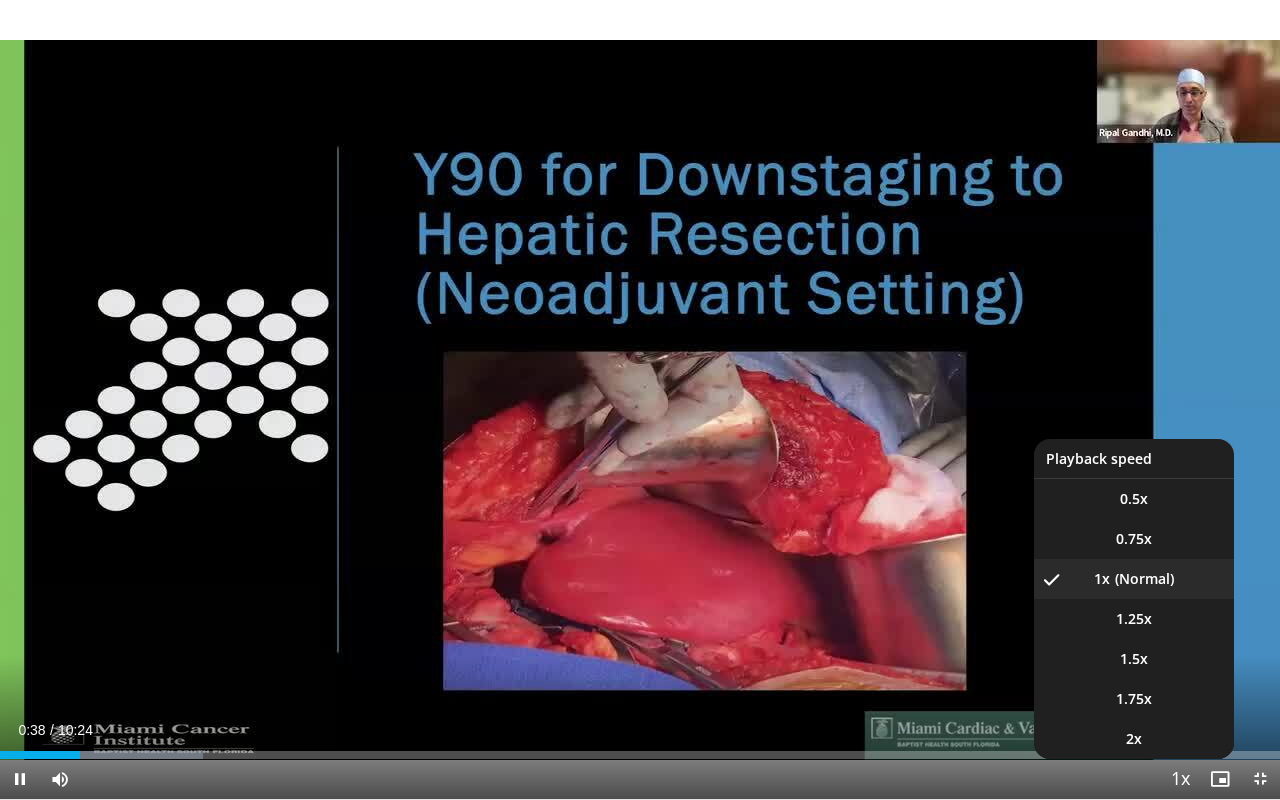 click at bounding box center (1180, 780) 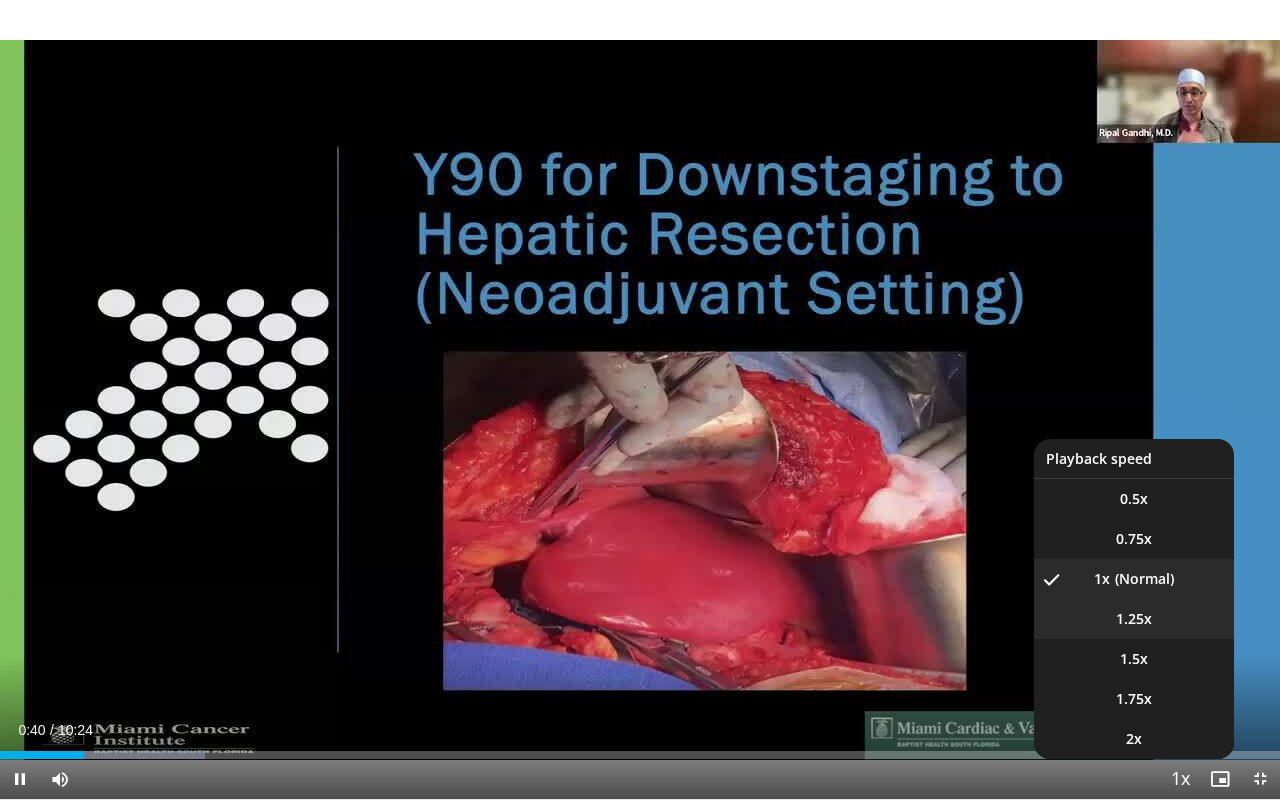 click on "1.25x" at bounding box center [1134, 619] 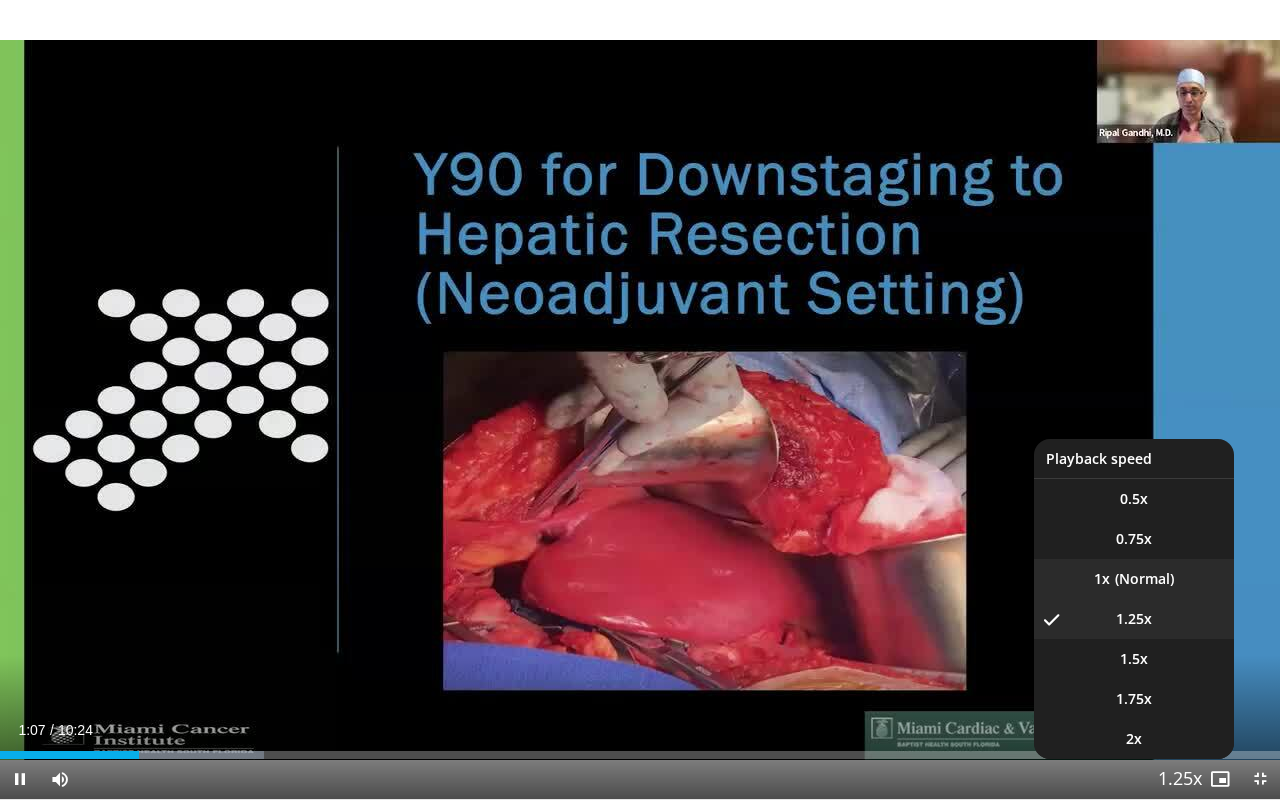 click on "1x" at bounding box center (1134, 579) 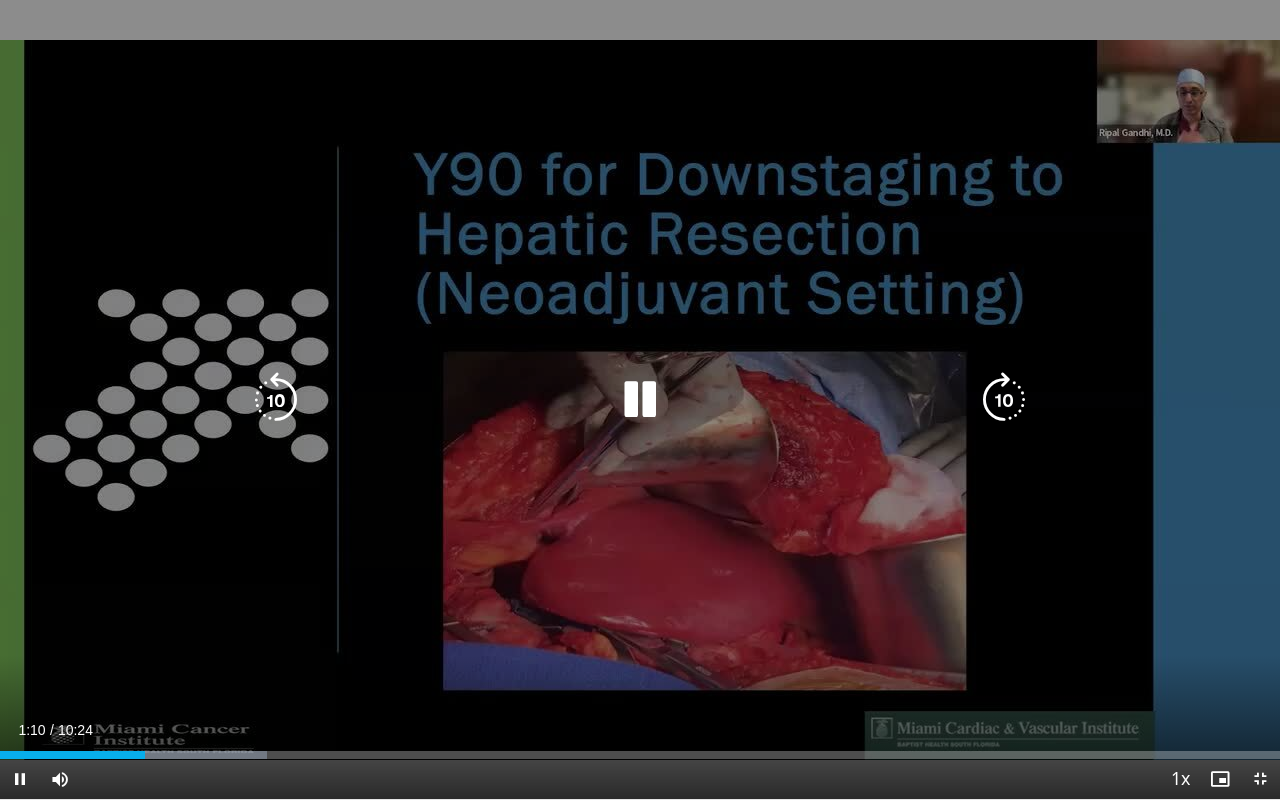 click on "10 seconds
Tap to unmute" at bounding box center [640, 399] 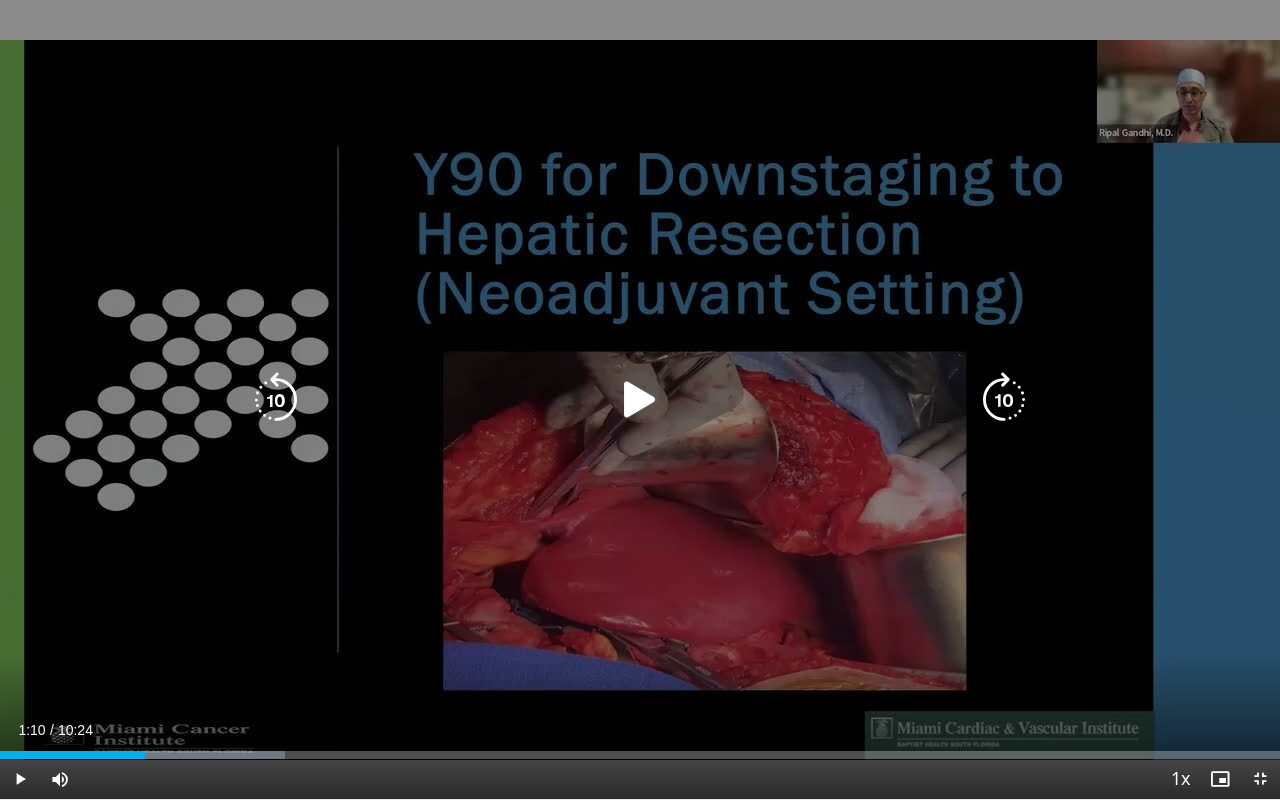 click on "10 seconds
Tap to unmute" at bounding box center (640, 399) 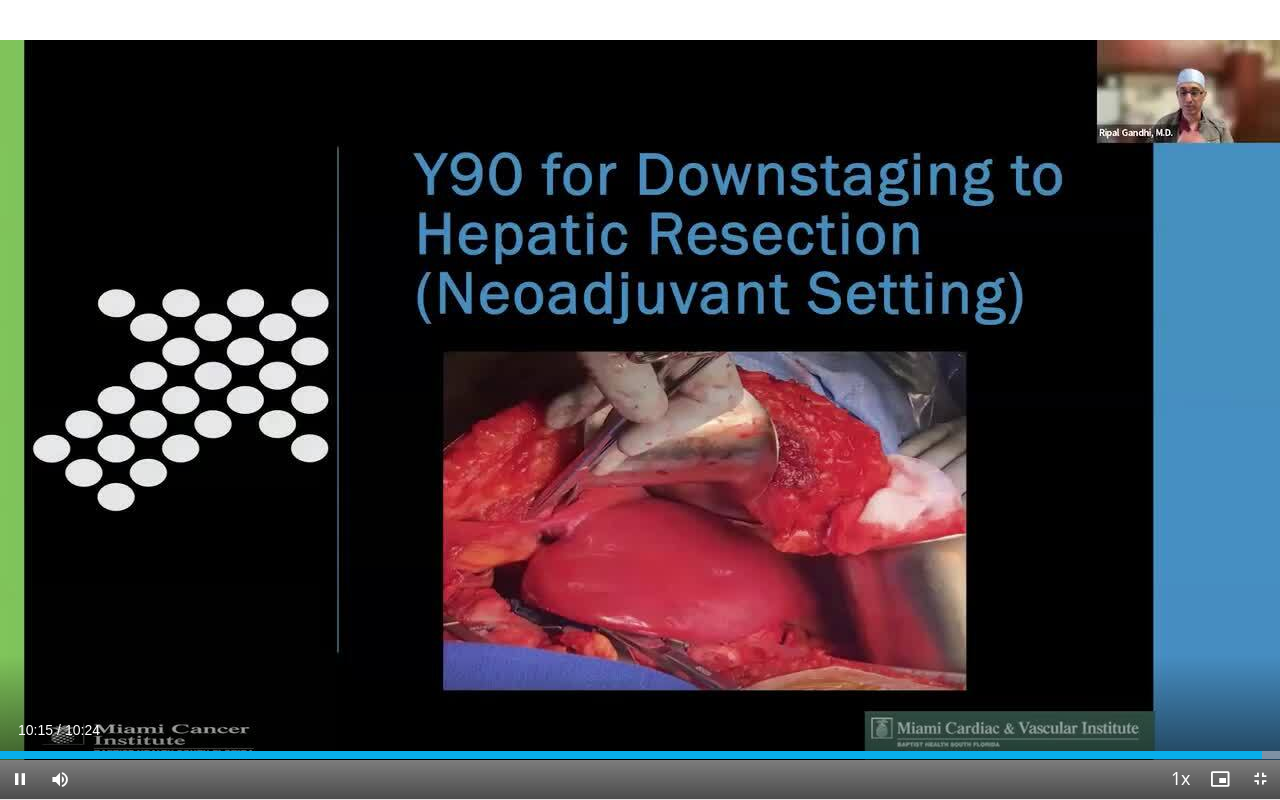 click on "**********" at bounding box center (640, 400) 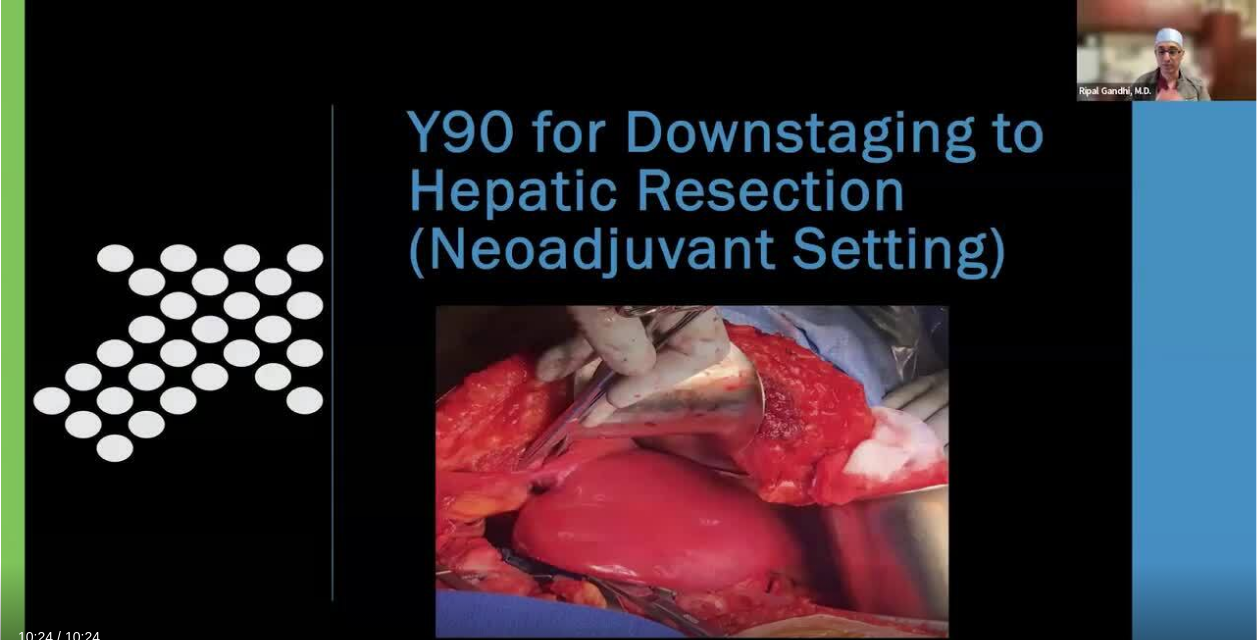 scroll, scrollTop: 22, scrollLeft: 0, axis: vertical 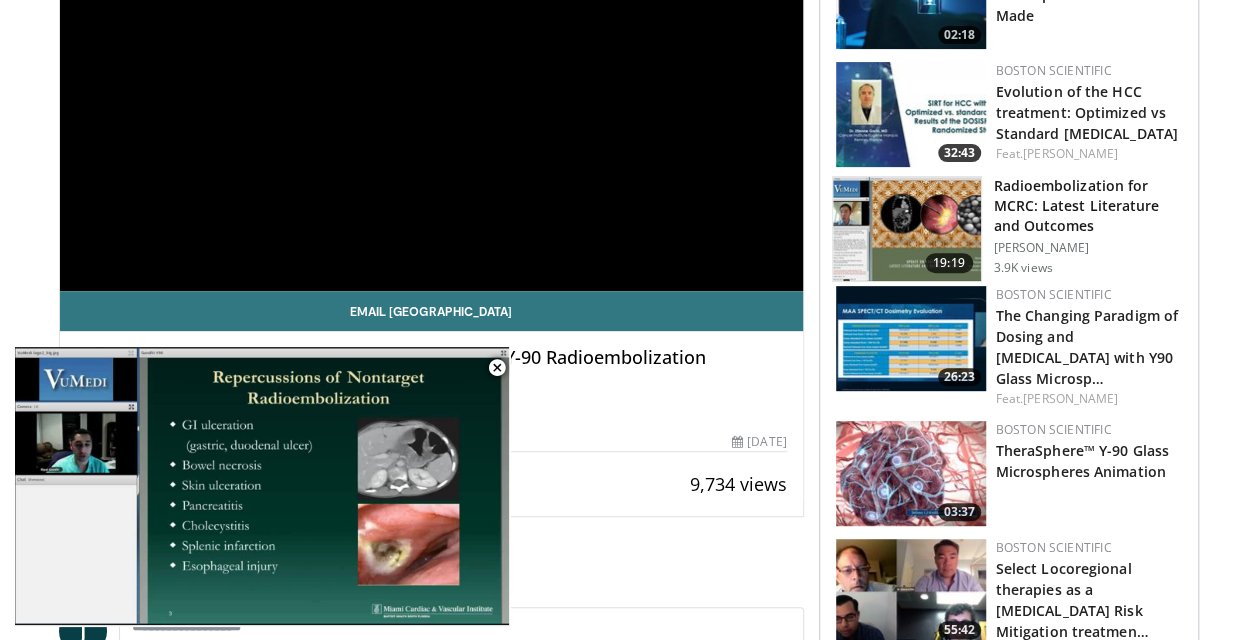 click on "**********" at bounding box center [432, 82] 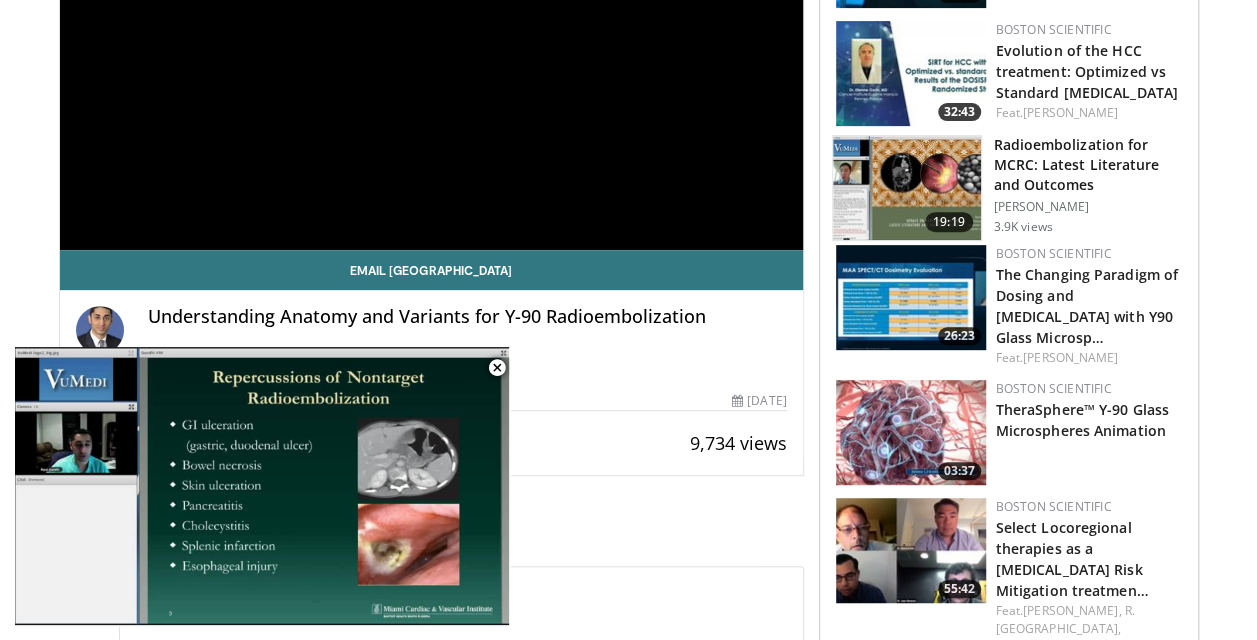 scroll, scrollTop: 324, scrollLeft: 0, axis: vertical 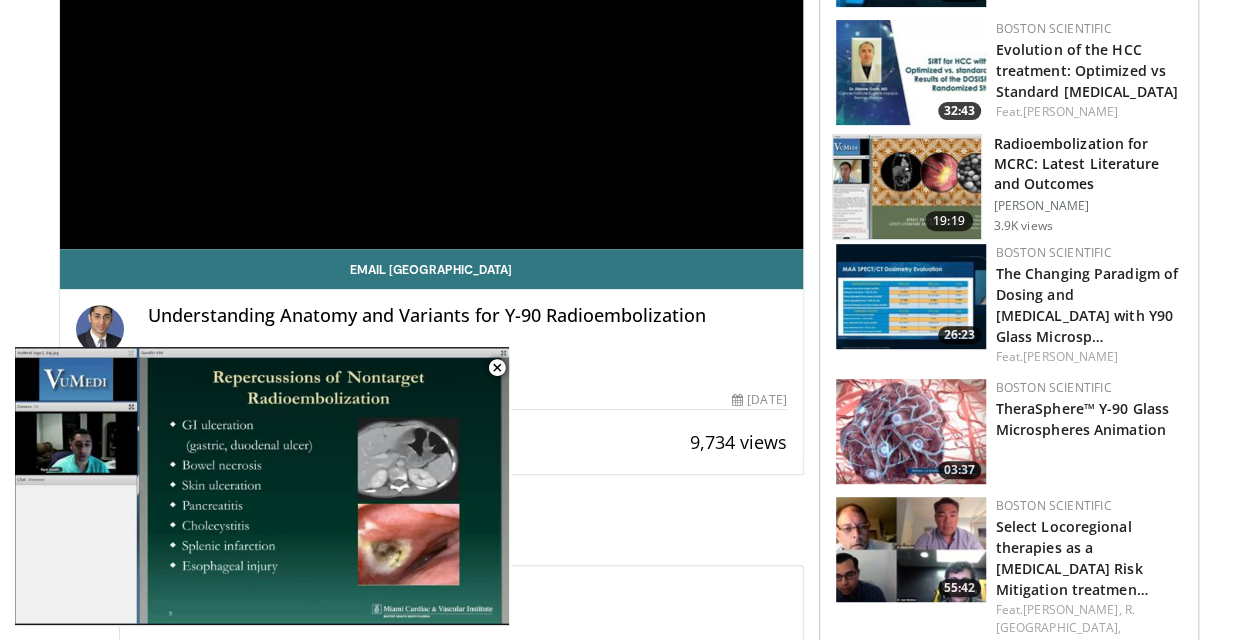 click on "**********" at bounding box center [432, 40] 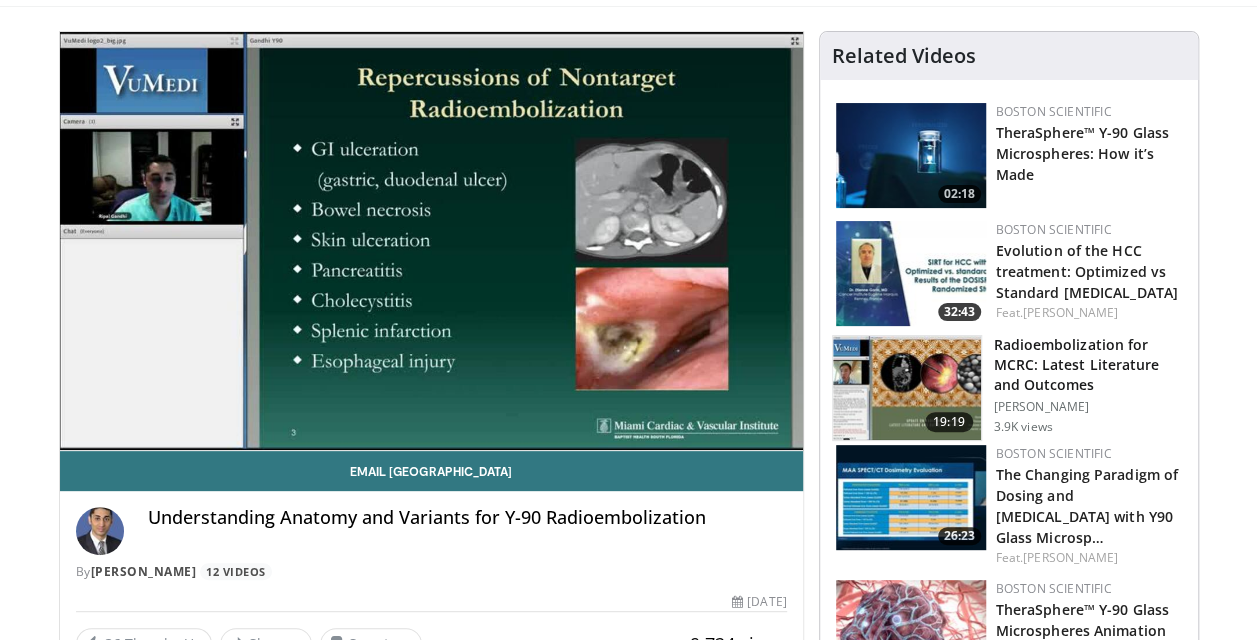 scroll, scrollTop: 122, scrollLeft: 0, axis: vertical 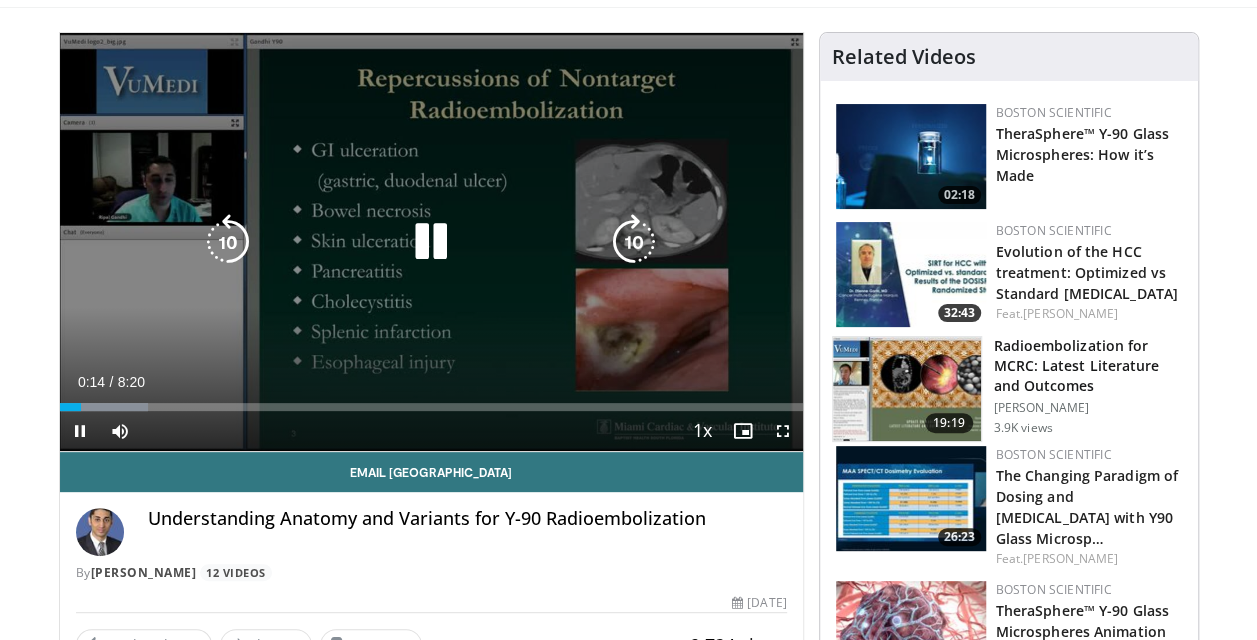 drag, startPoint x: 329, startPoint y: 302, endPoint x: 160, endPoint y: 389, distance: 190.07893 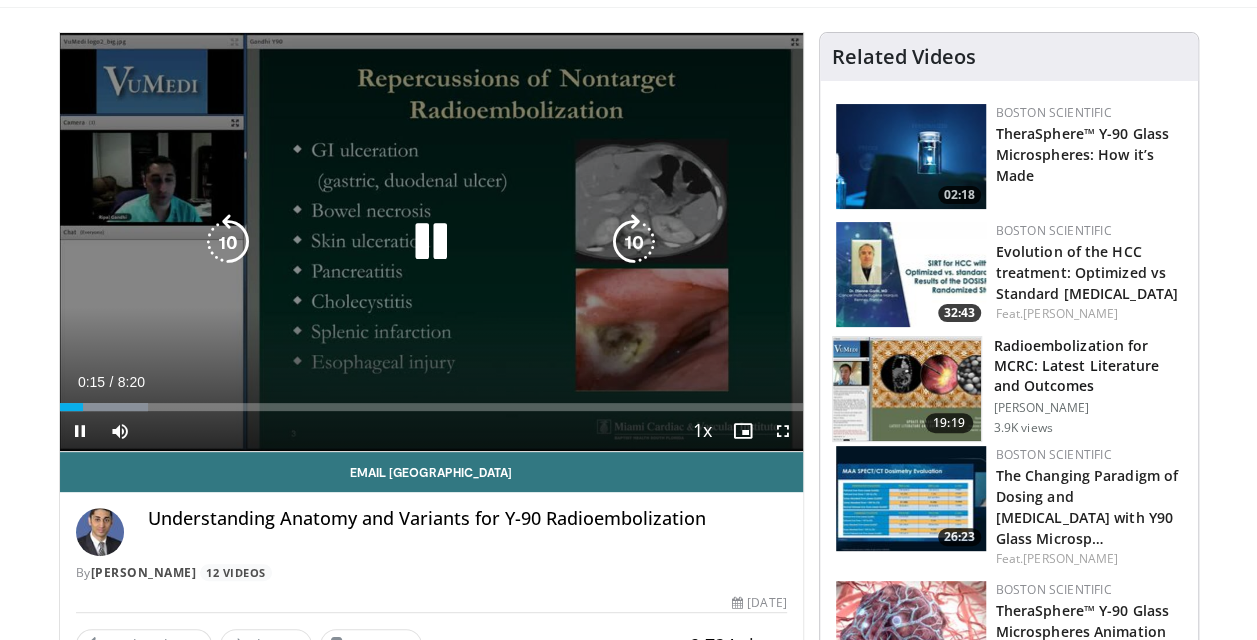 click at bounding box center (431, 242) 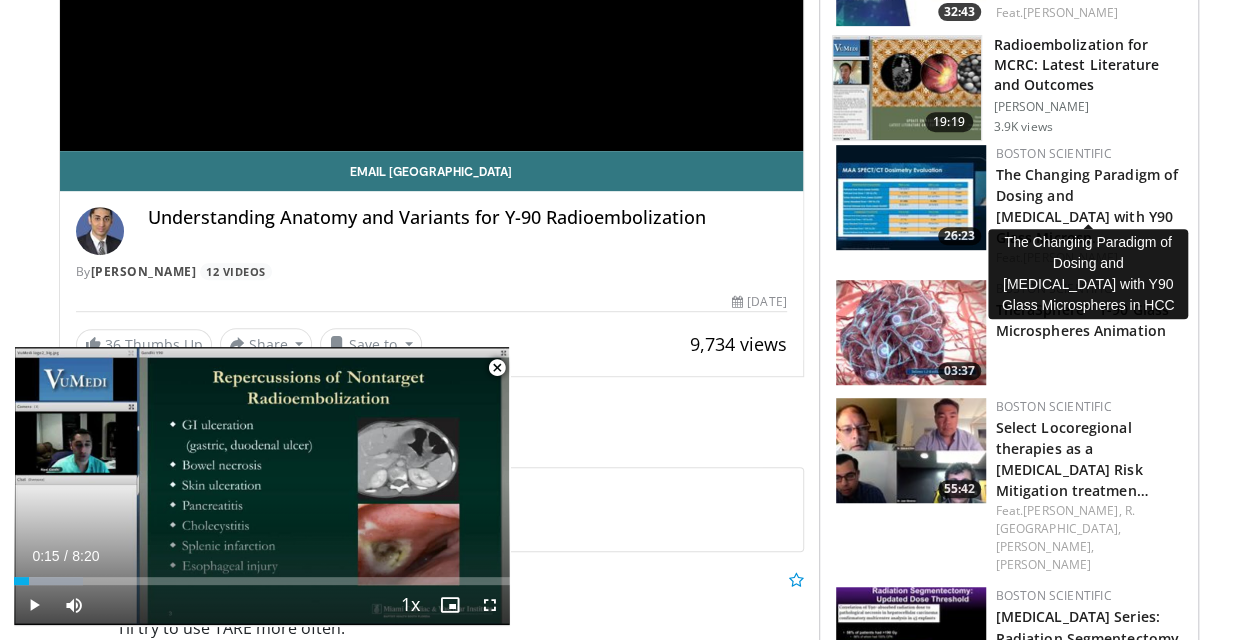 scroll, scrollTop: 422, scrollLeft: 0, axis: vertical 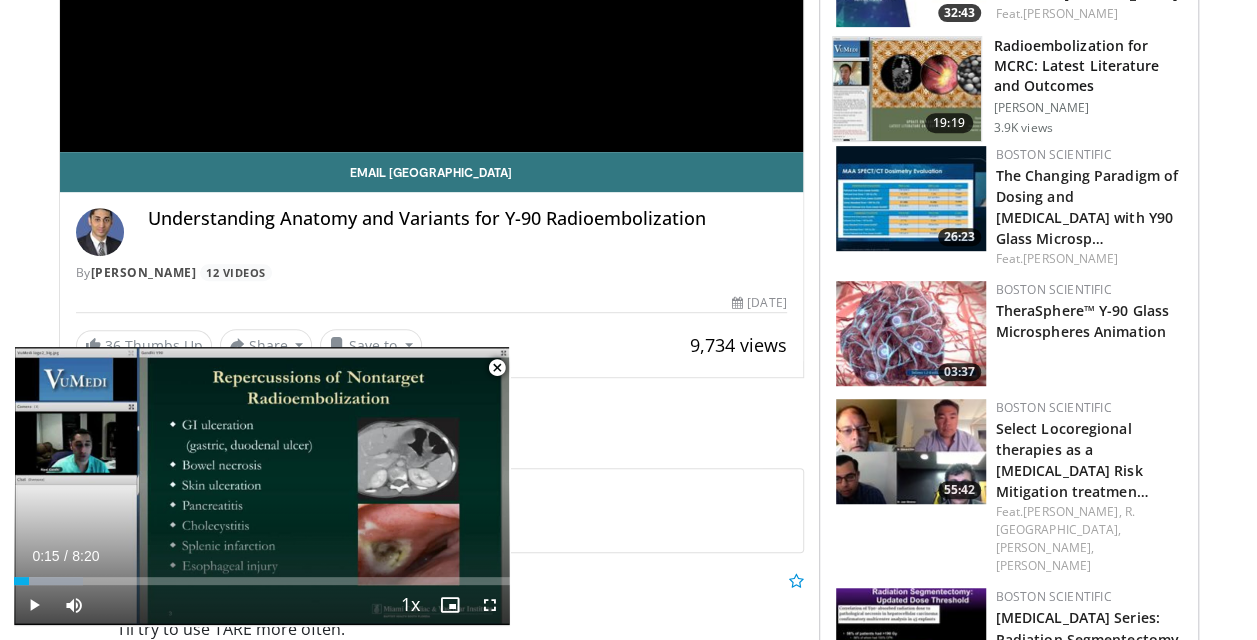 click at bounding box center (907, 89) 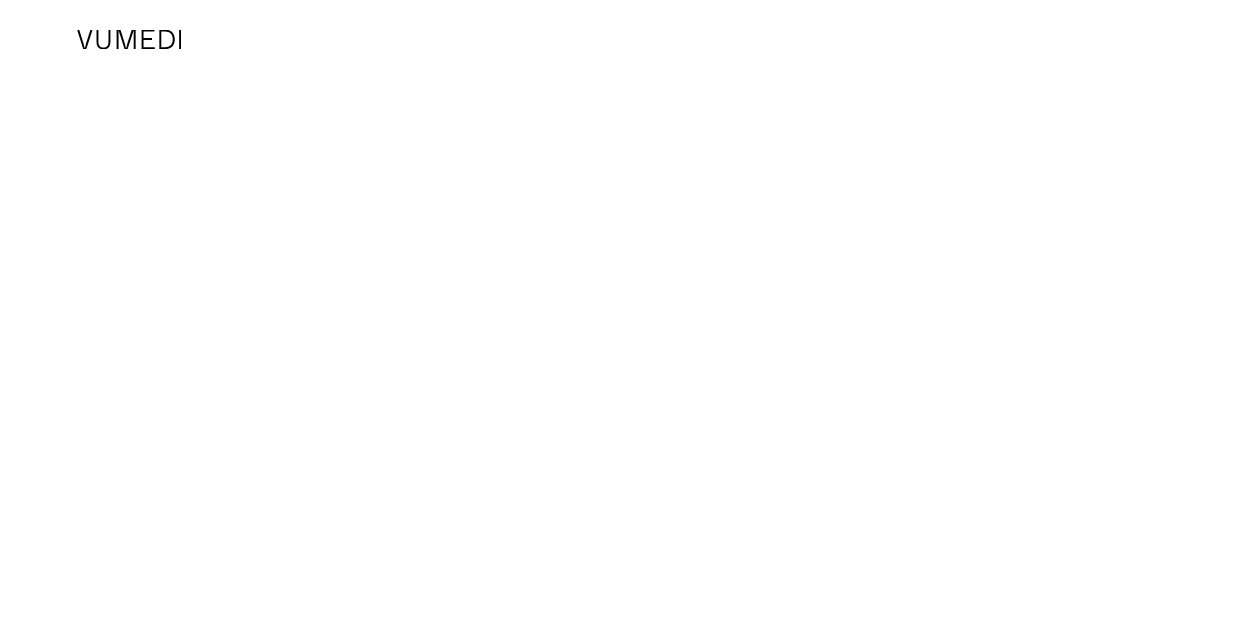 scroll, scrollTop: 0, scrollLeft: 0, axis: both 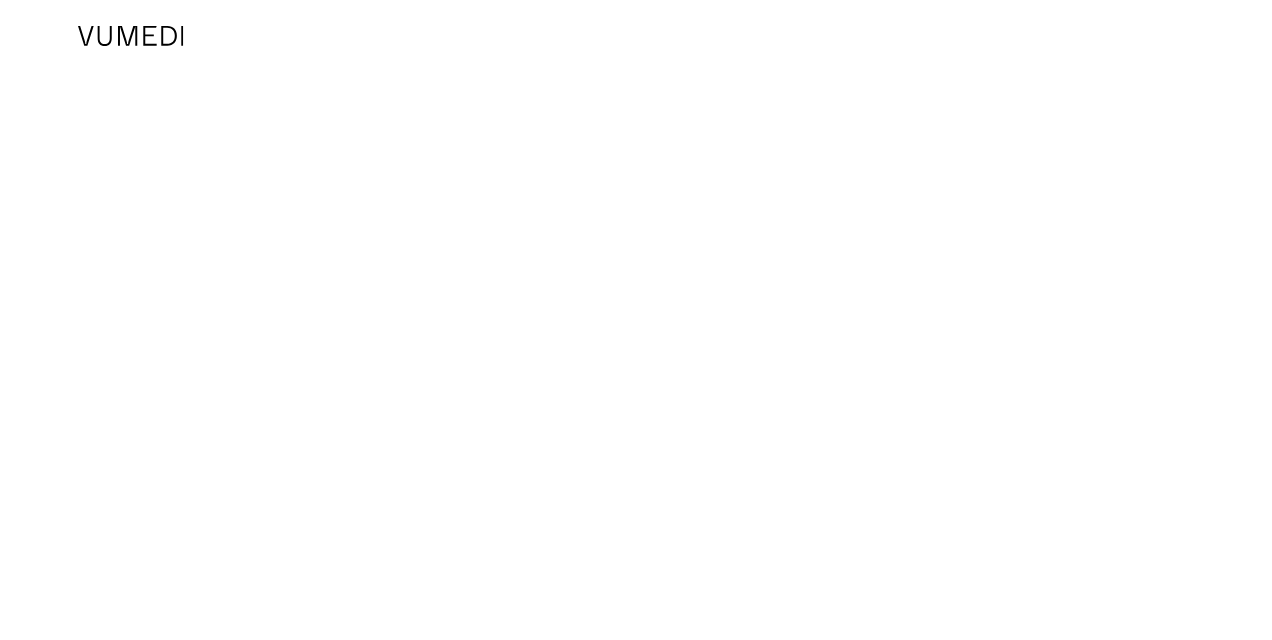 click on "Specialties
Adult & Family Medicine
Allergy, [MEDICAL_DATA], Immunology
Anesthesiology
Cardiology
Dental
Dermatology
Endocrinology
Gastroenterology & Hepatology
[MEDICAL_DATA]
Hematology & Oncology
[MEDICAL_DATA]
Nephrology
Neurology
[GEOGRAPHIC_DATA]
Obstetrics & Gynecology
Ophthalmology
Oral Maxillofacial
Orthopaedics
Otolaryngology
Pediatrics
Plastic Surgery
[GEOGRAPHIC_DATA]
Psychiatry
Pulmonology
Radiation Oncology
[MEDICAL_DATA]
Rheumatology
Urology" at bounding box center [636, 320] 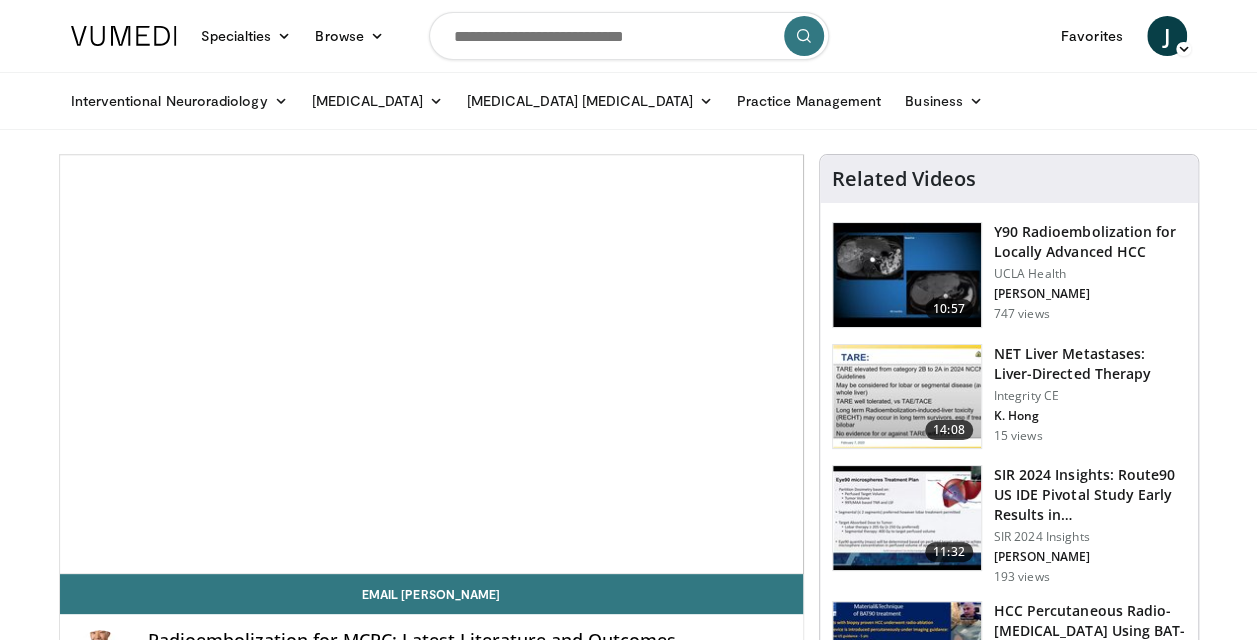 scroll, scrollTop: 0, scrollLeft: 0, axis: both 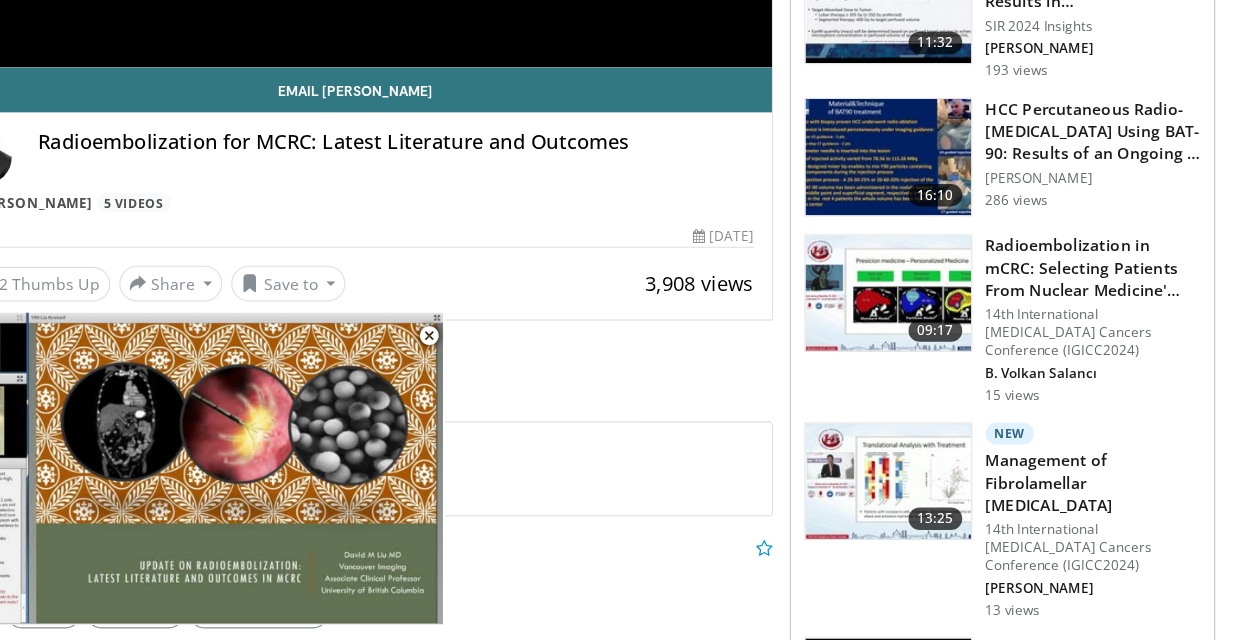 click on "Radioembolization for MCRC: Latest Literature and Outcomes
By
David Liu
5 Videos" at bounding box center (431, 221) 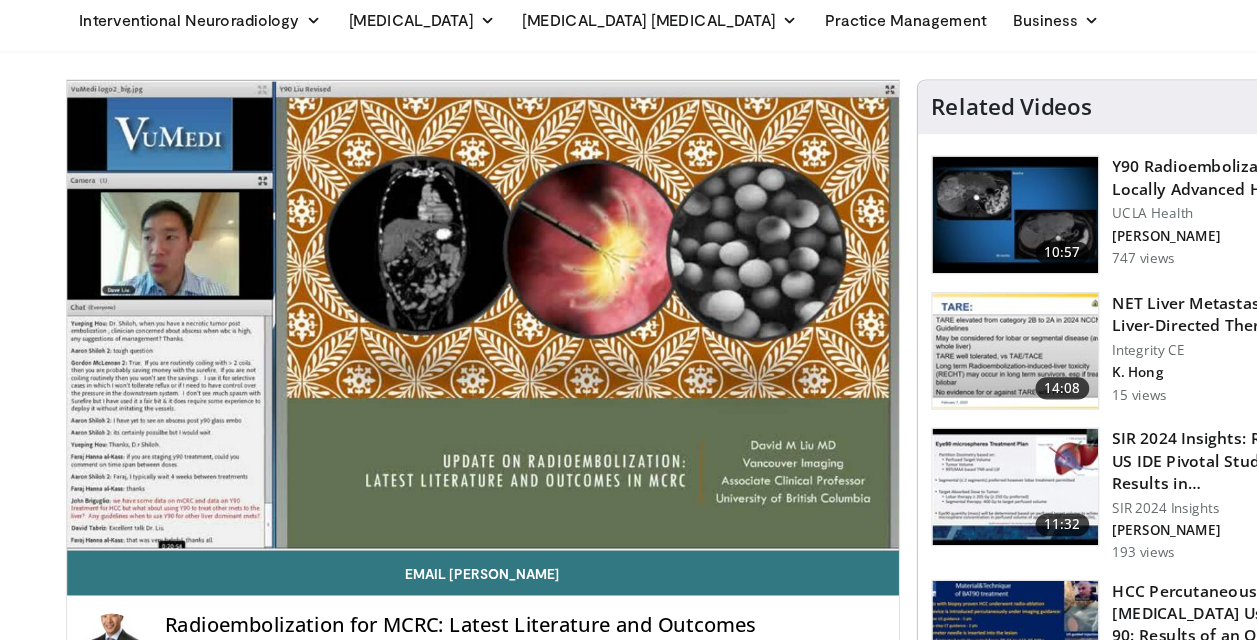 scroll, scrollTop: 82, scrollLeft: 0, axis: vertical 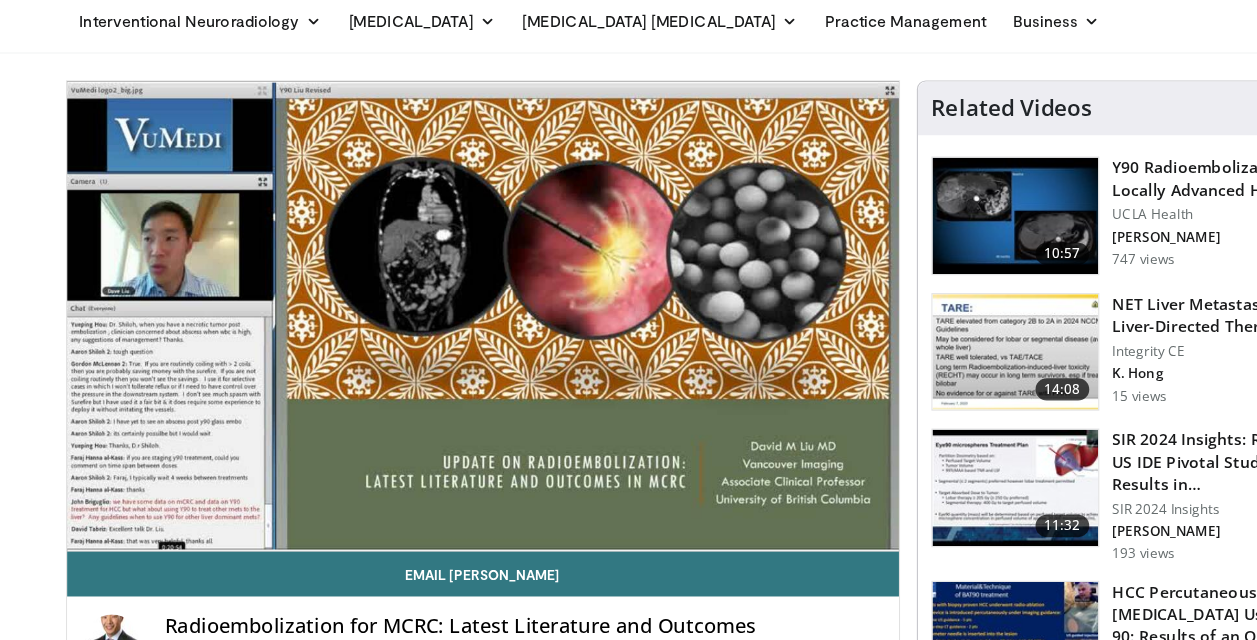 click on "Related Videos" at bounding box center [1009, 97] 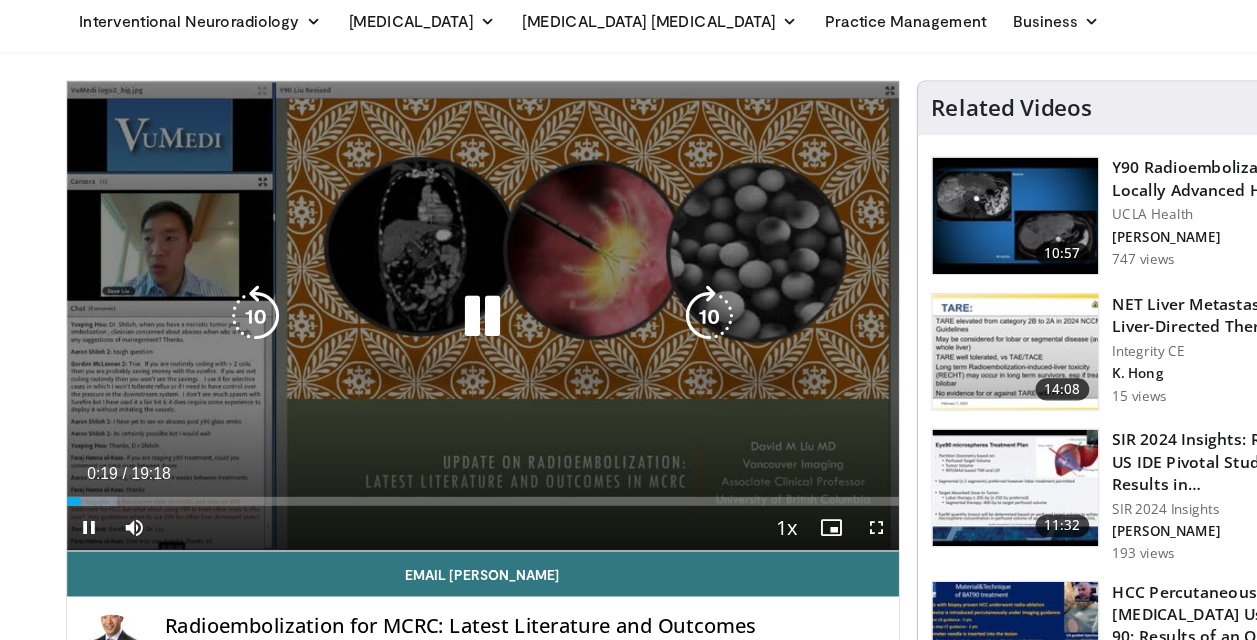 click on "10 seconds
Tap to unmute" at bounding box center (431, 282) 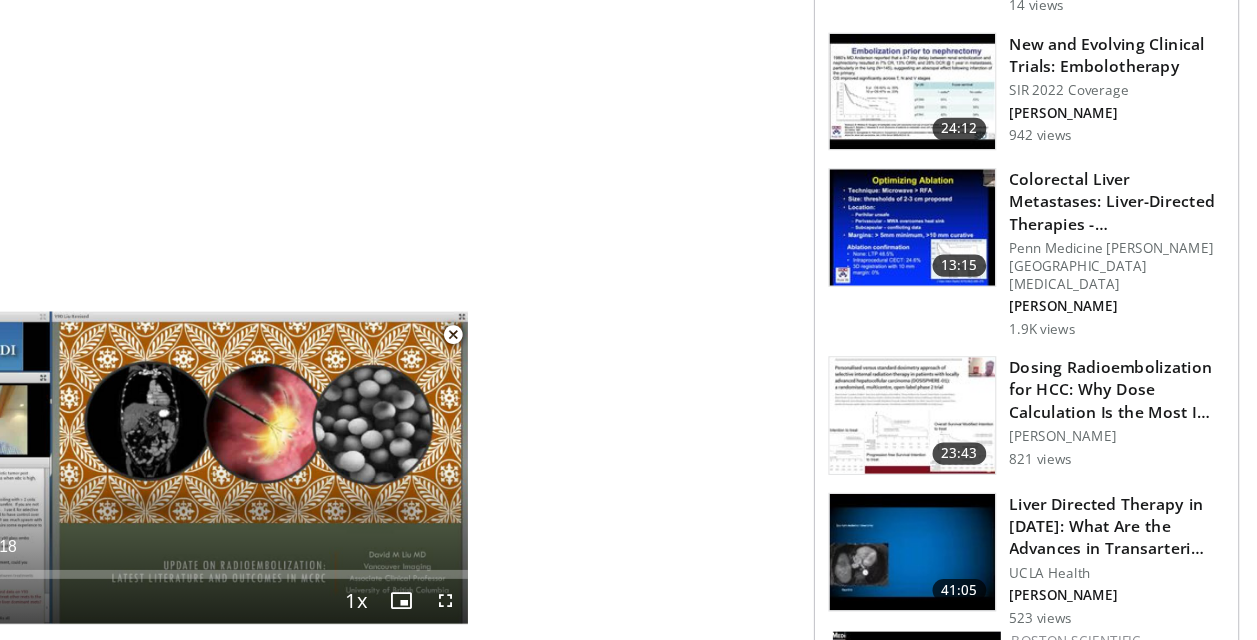 scroll, scrollTop: 1291, scrollLeft: 0, axis: vertical 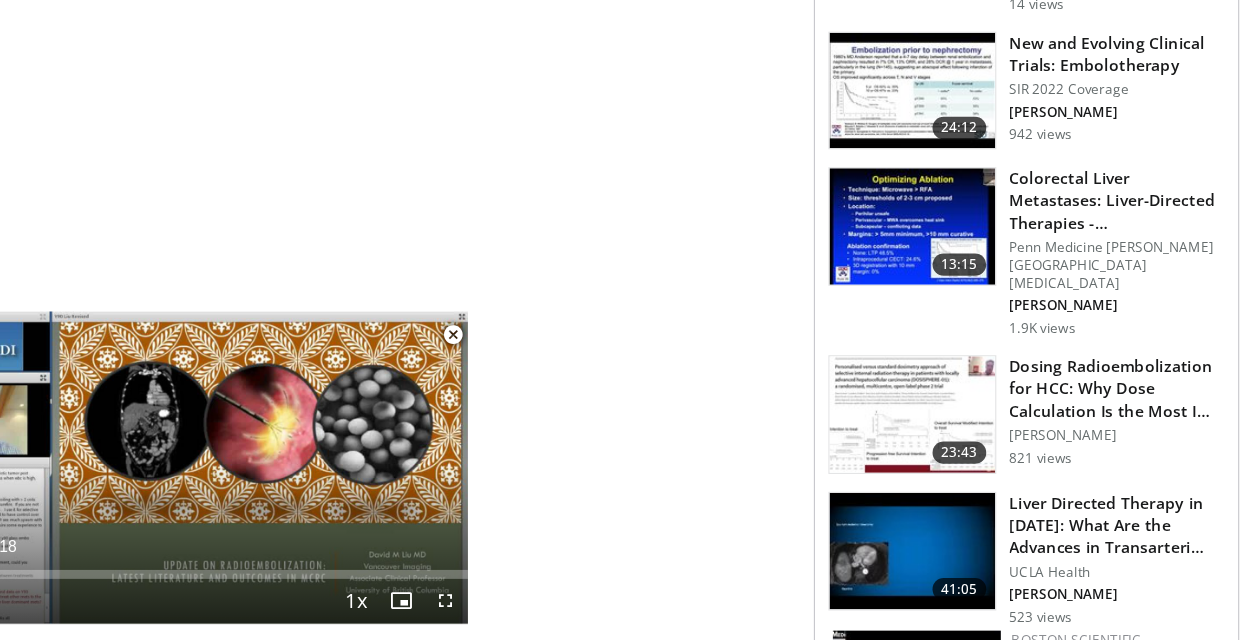 click at bounding box center (497, 367) 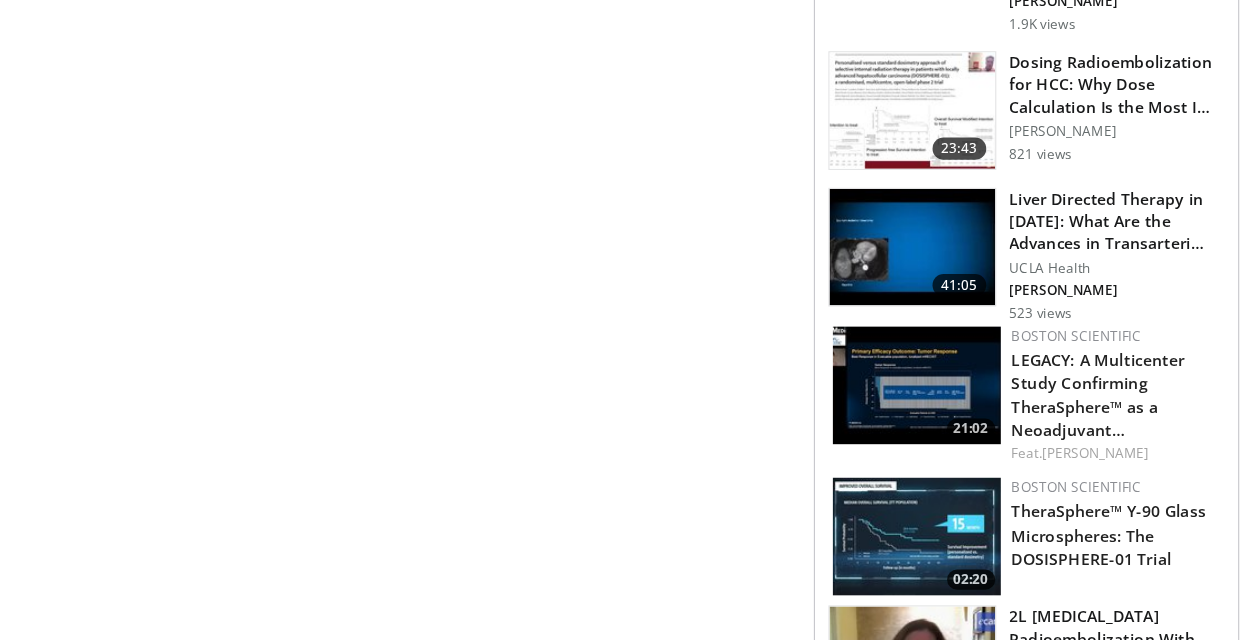 scroll, scrollTop: 1561, scrollLeft: 0, axis: vertical 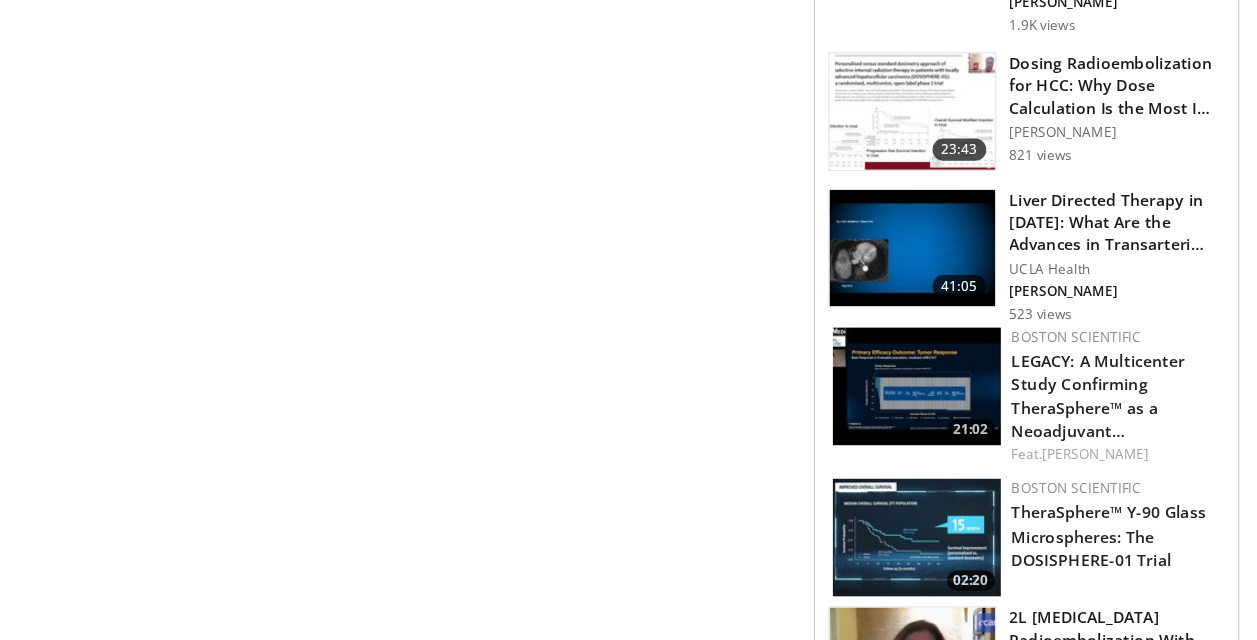 click on "**********" at bounding box center (439, 28) 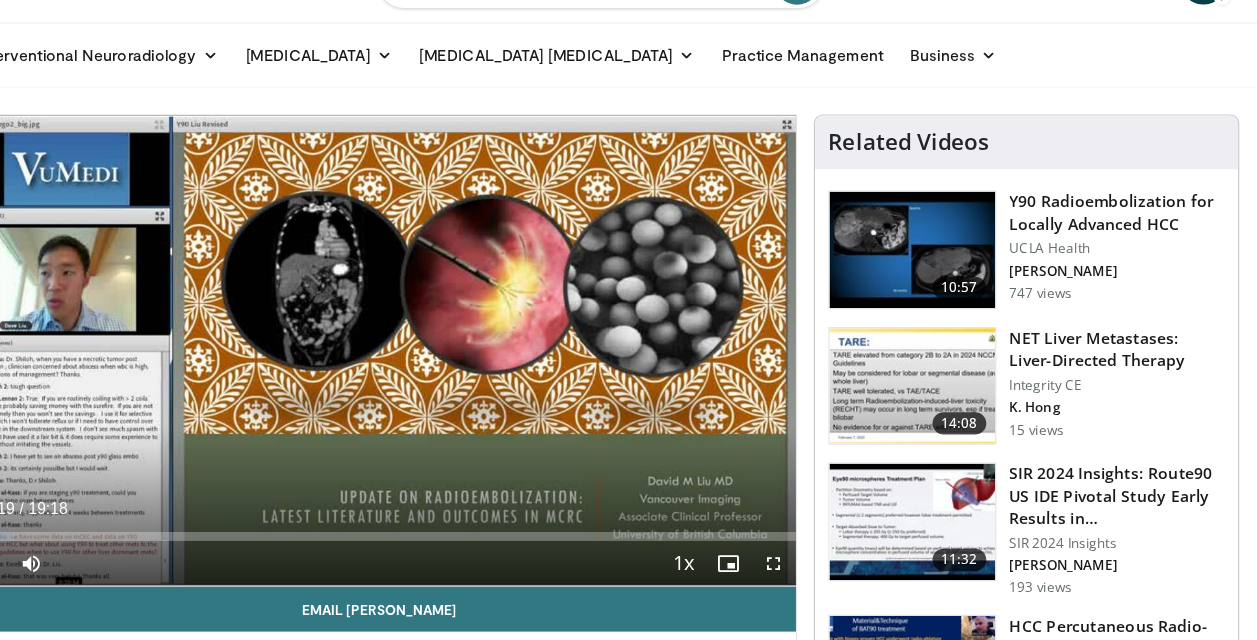 scroll, scrollTop: 0, scrollLeft: 0, axis: both 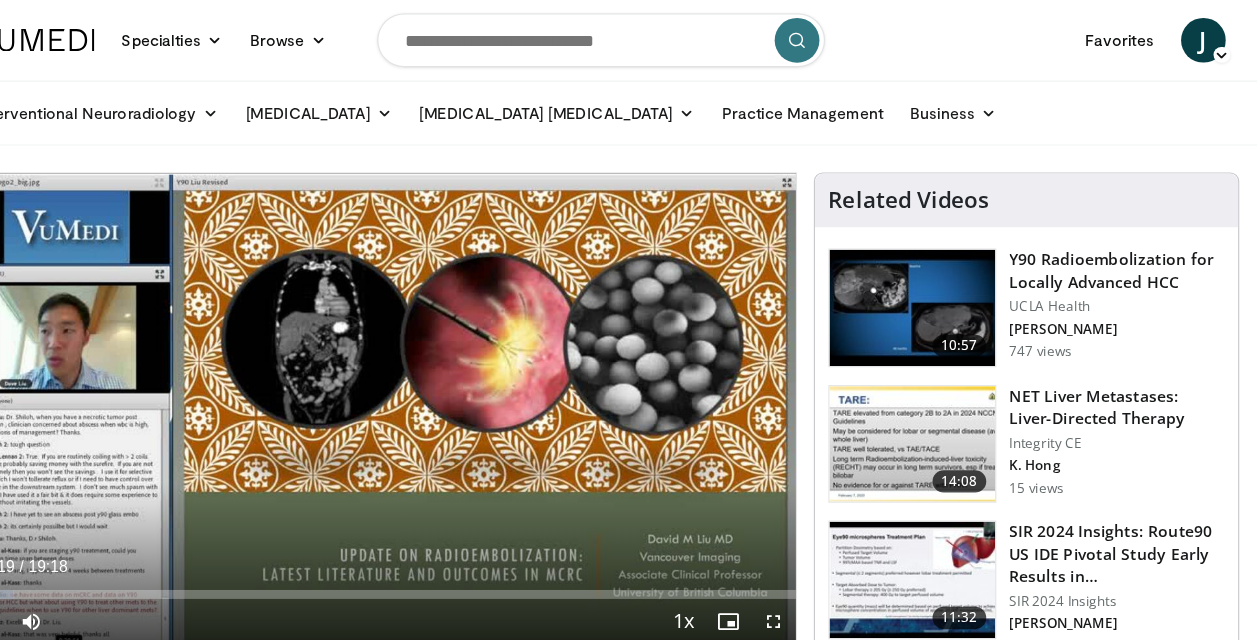 click at bounding box center (629, 36) 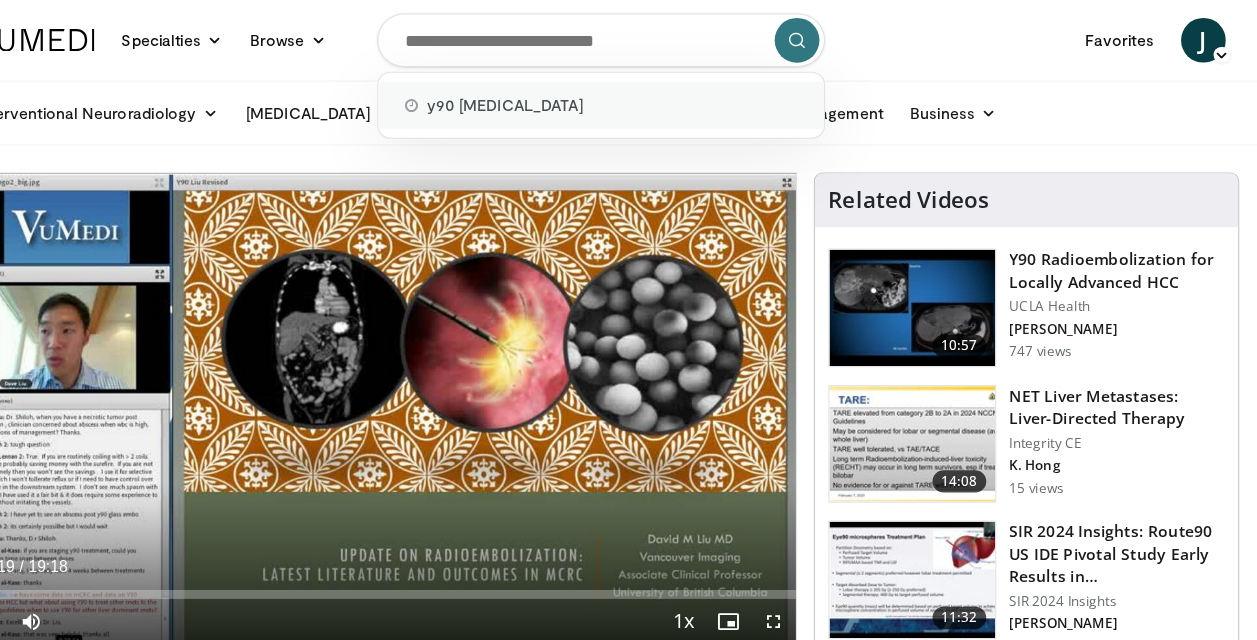 click on "y90 [MEDICAL_DATA]" at bounding box center (543, 94) 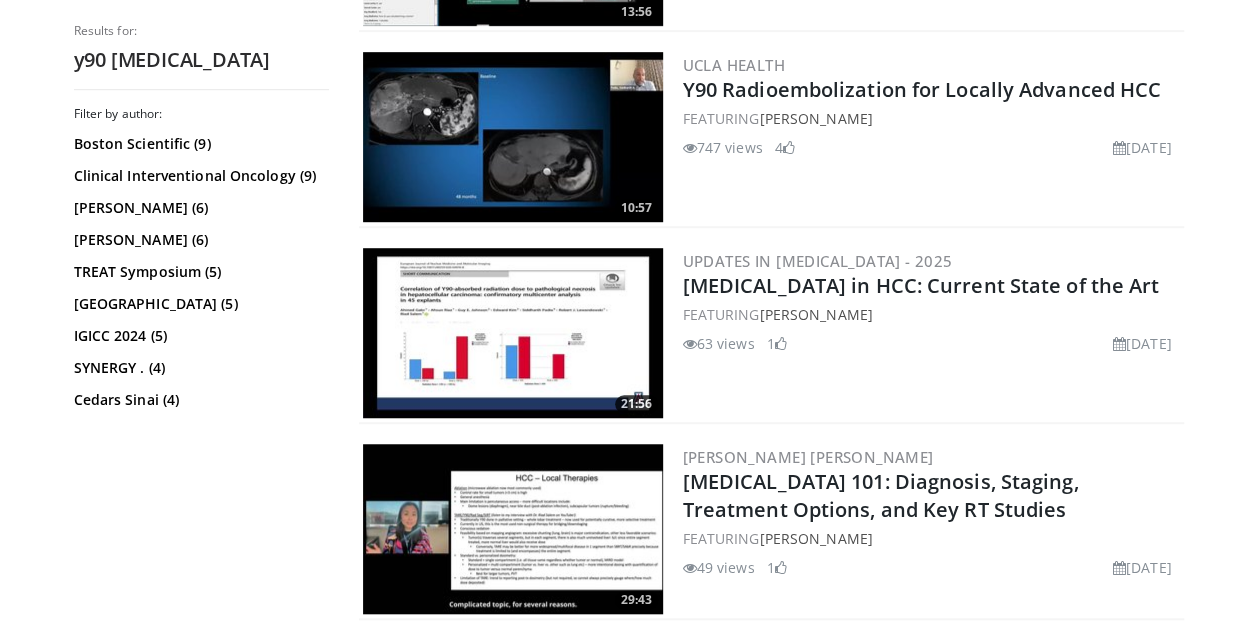 scroll, scrollTop: 565, scrollLeft: 0, axis: vertical 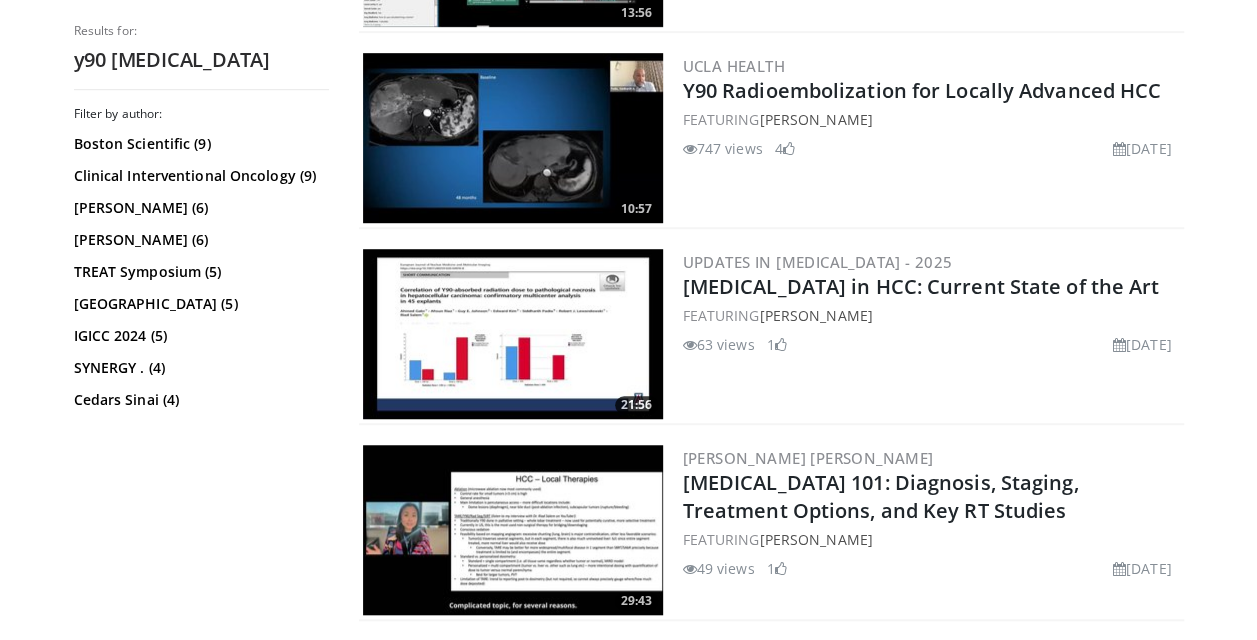 click at bounding box center (513, 334) 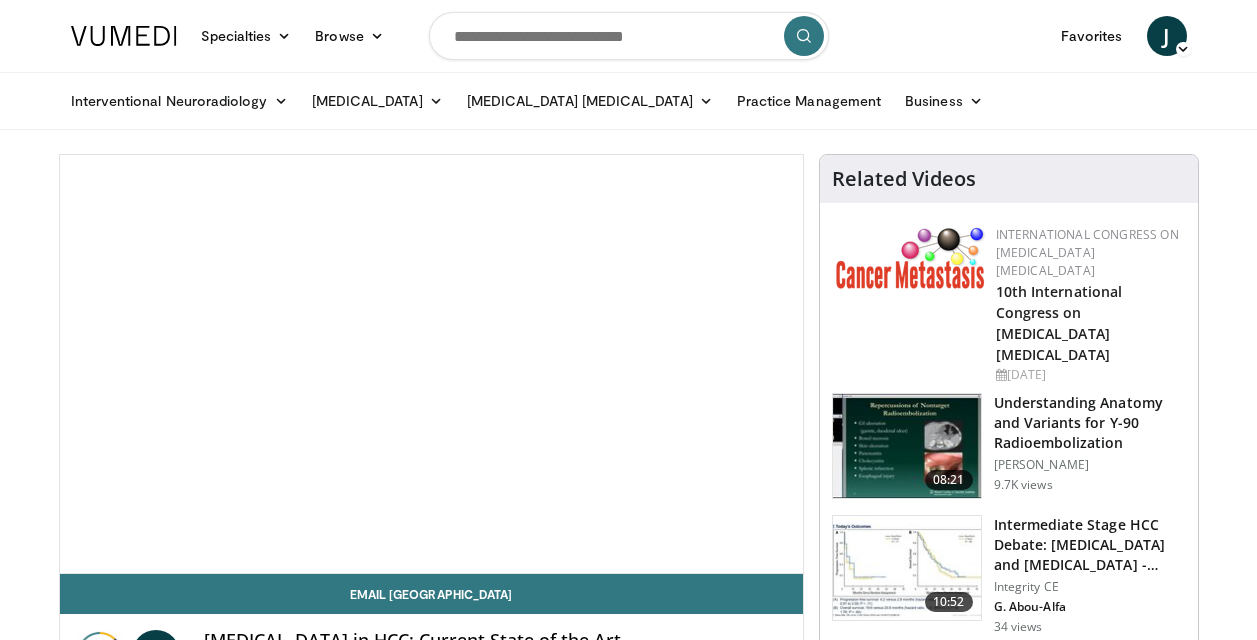 scroll, scrollTop: 0, scrollLeft: 0, axis: both 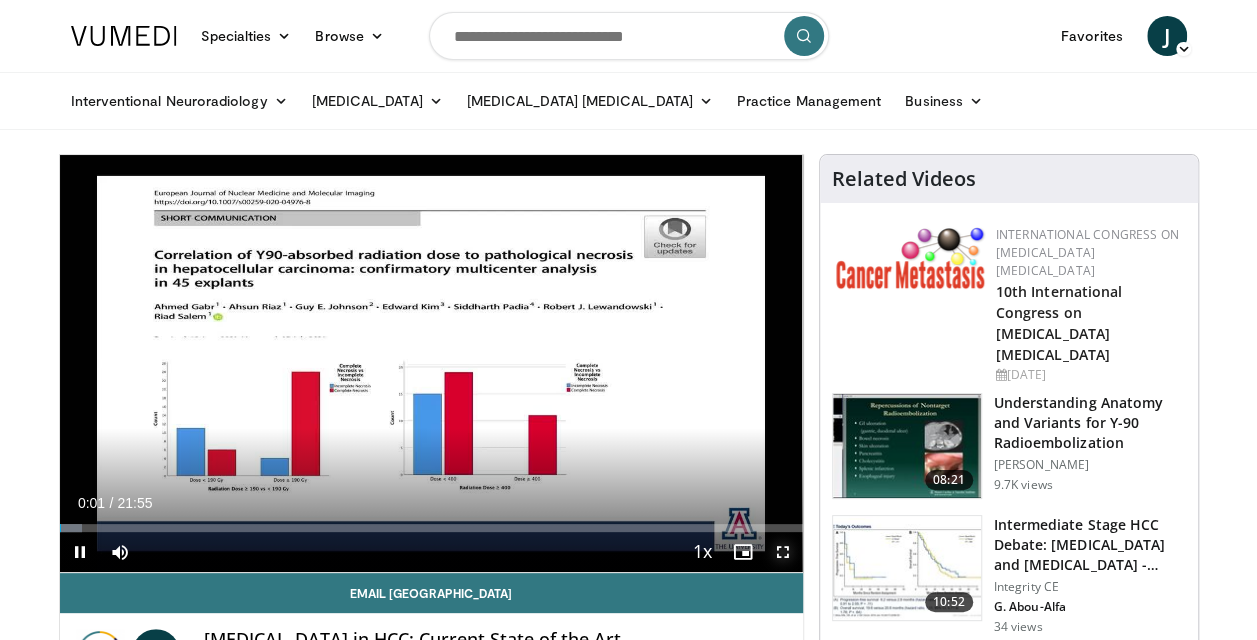click at bounding box center [783, 552] 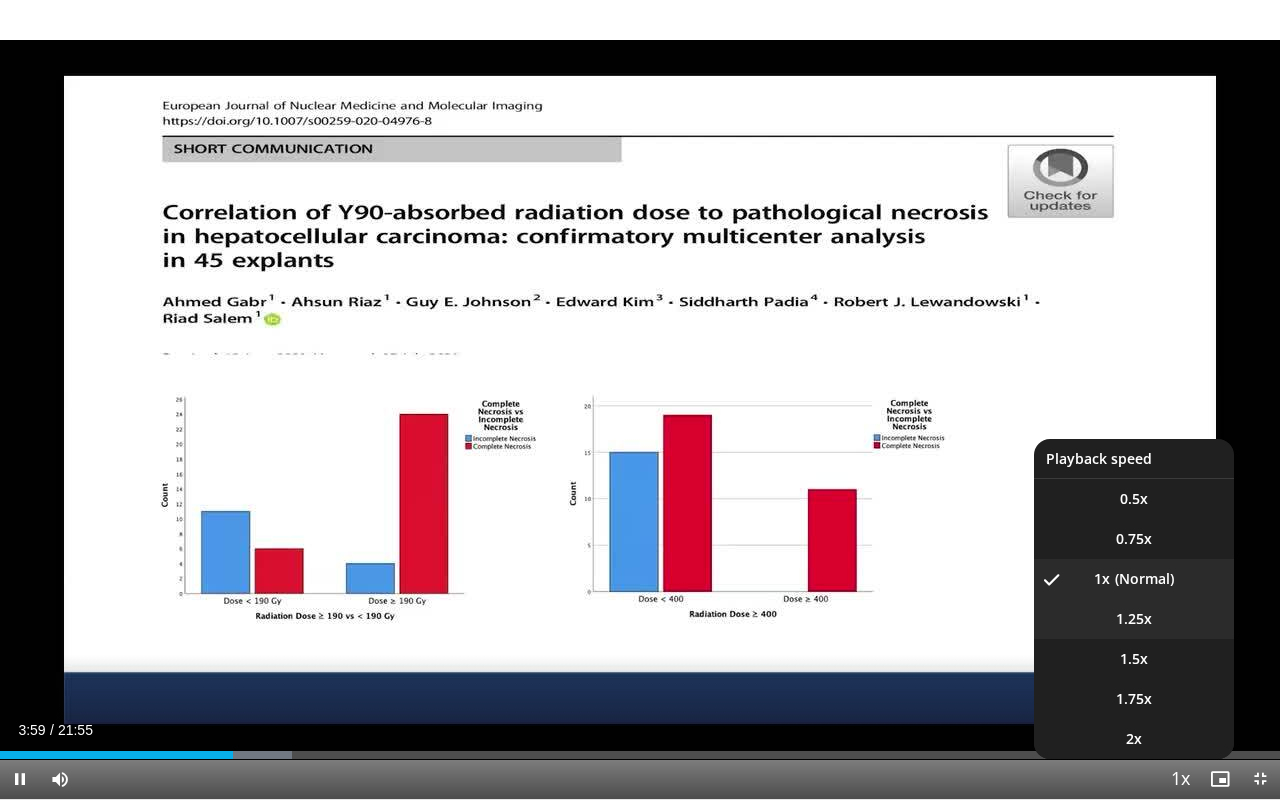 click on "1.25x" at bounding box center [1134, 619] 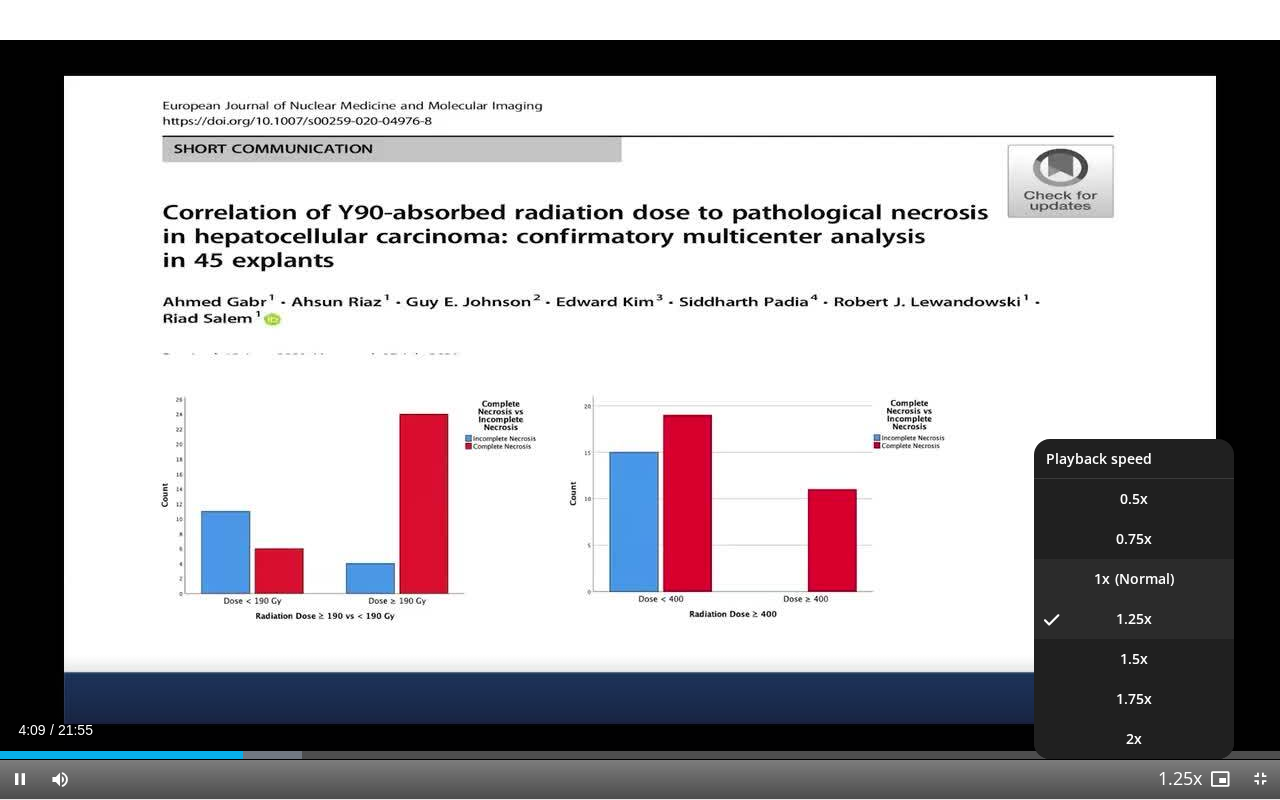 click on "1x" at bounding box center (1134, 579) 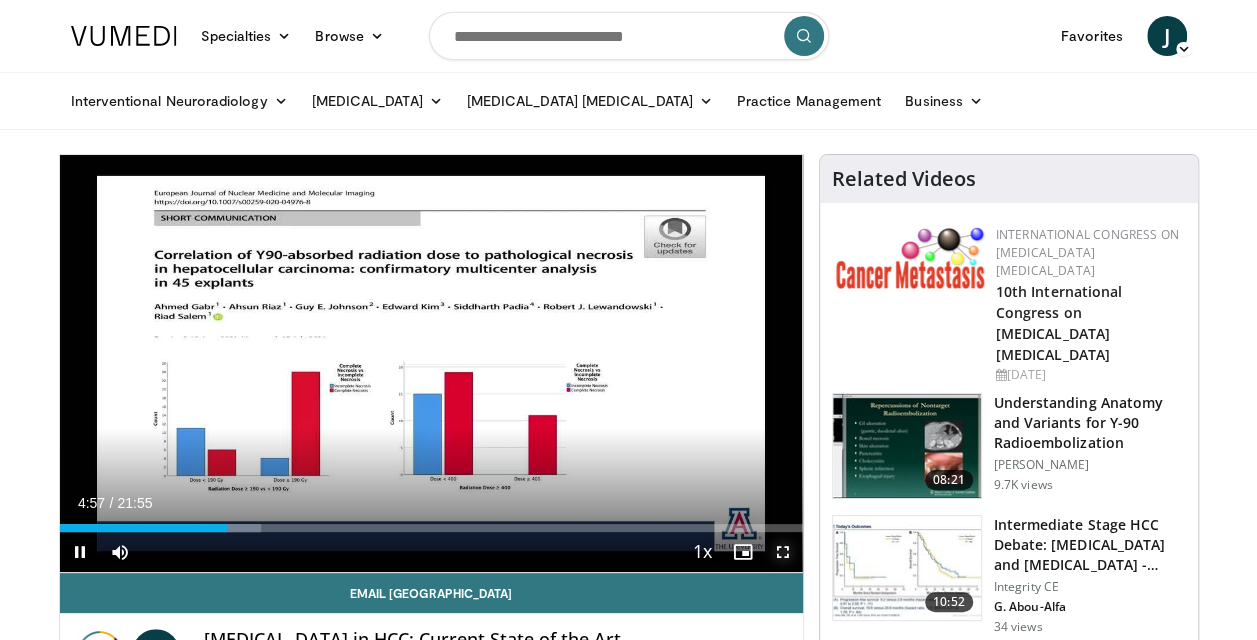click at bounding box center (783, 552) 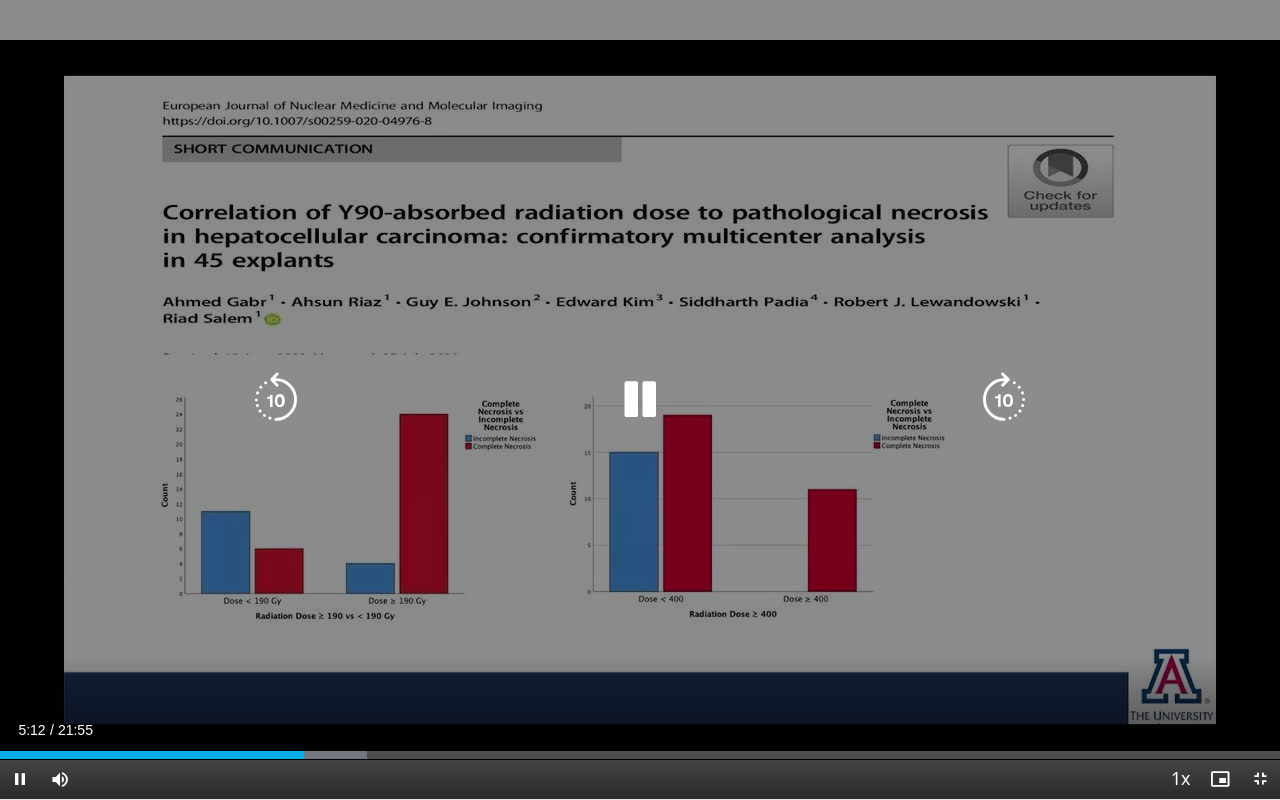 click at bounding box center (276, 400) 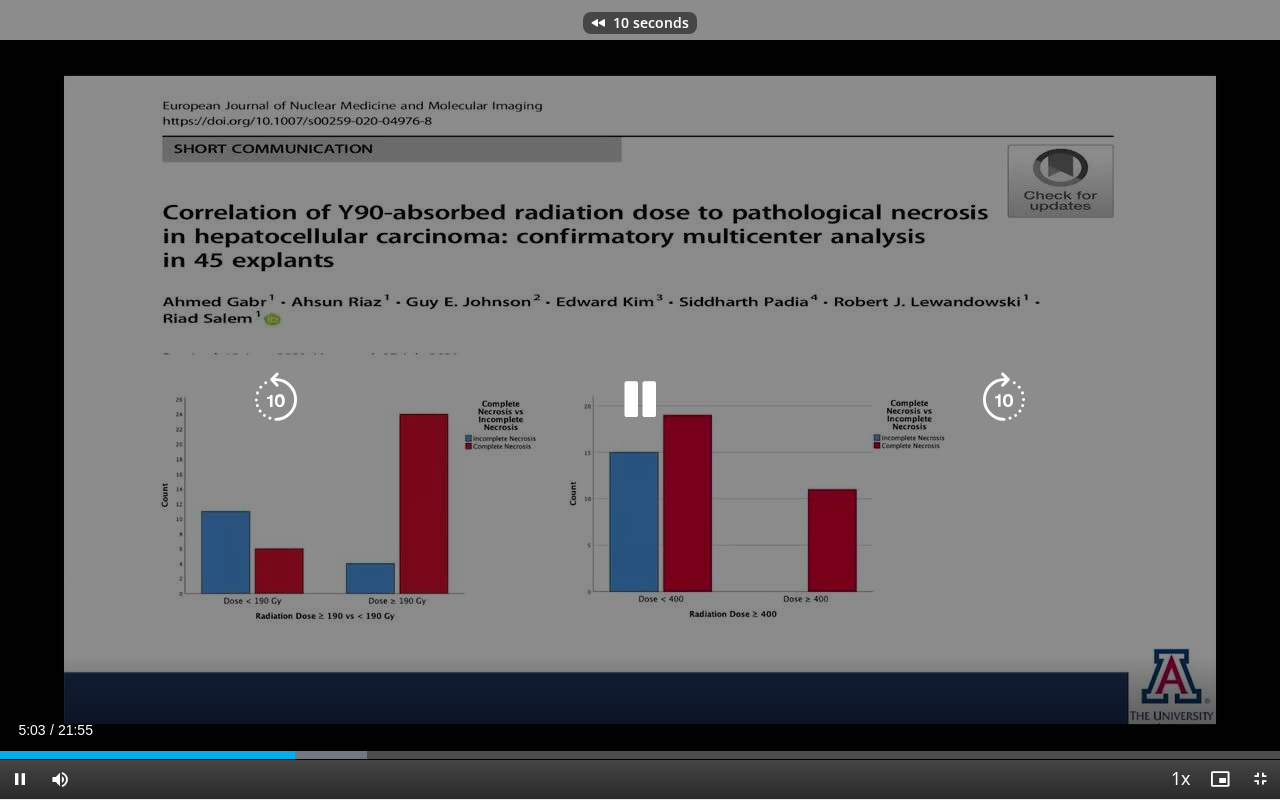 click at bounding box center [276, 400] 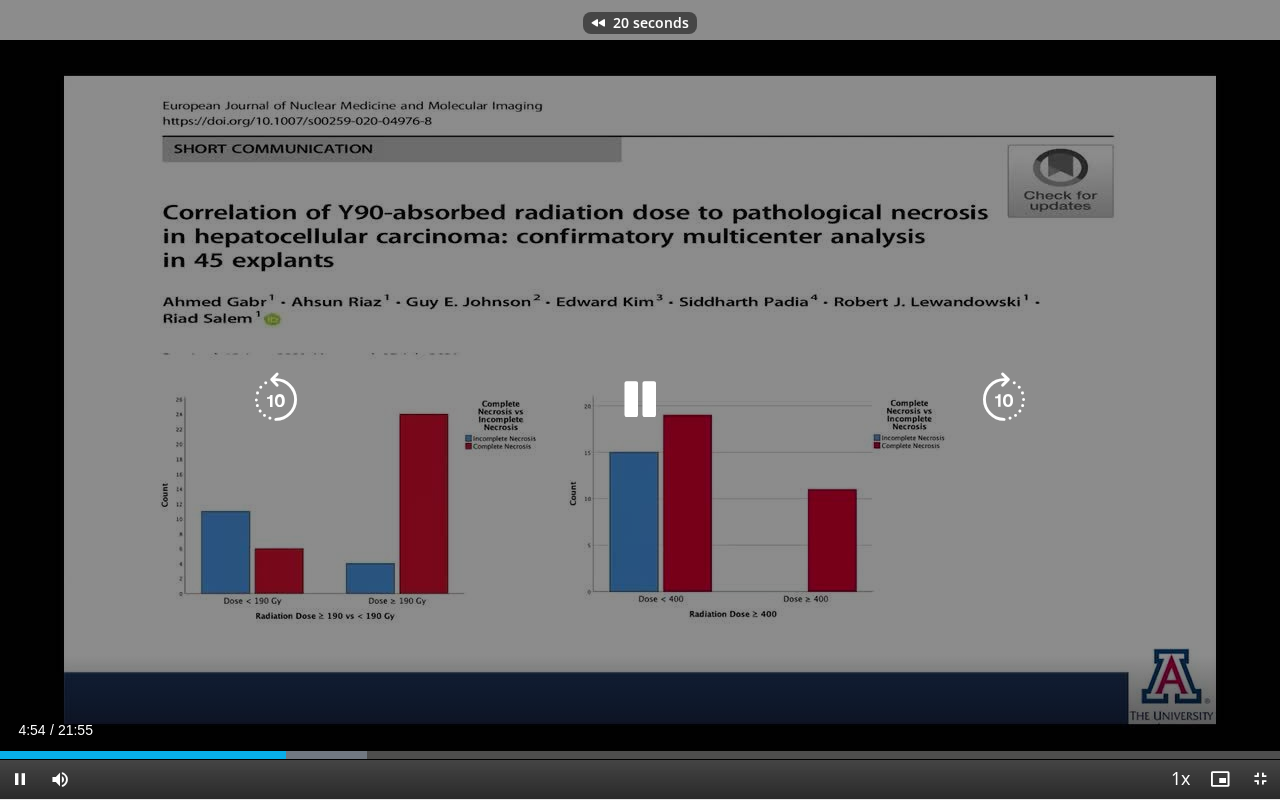 click at bounding box center [276, 400] 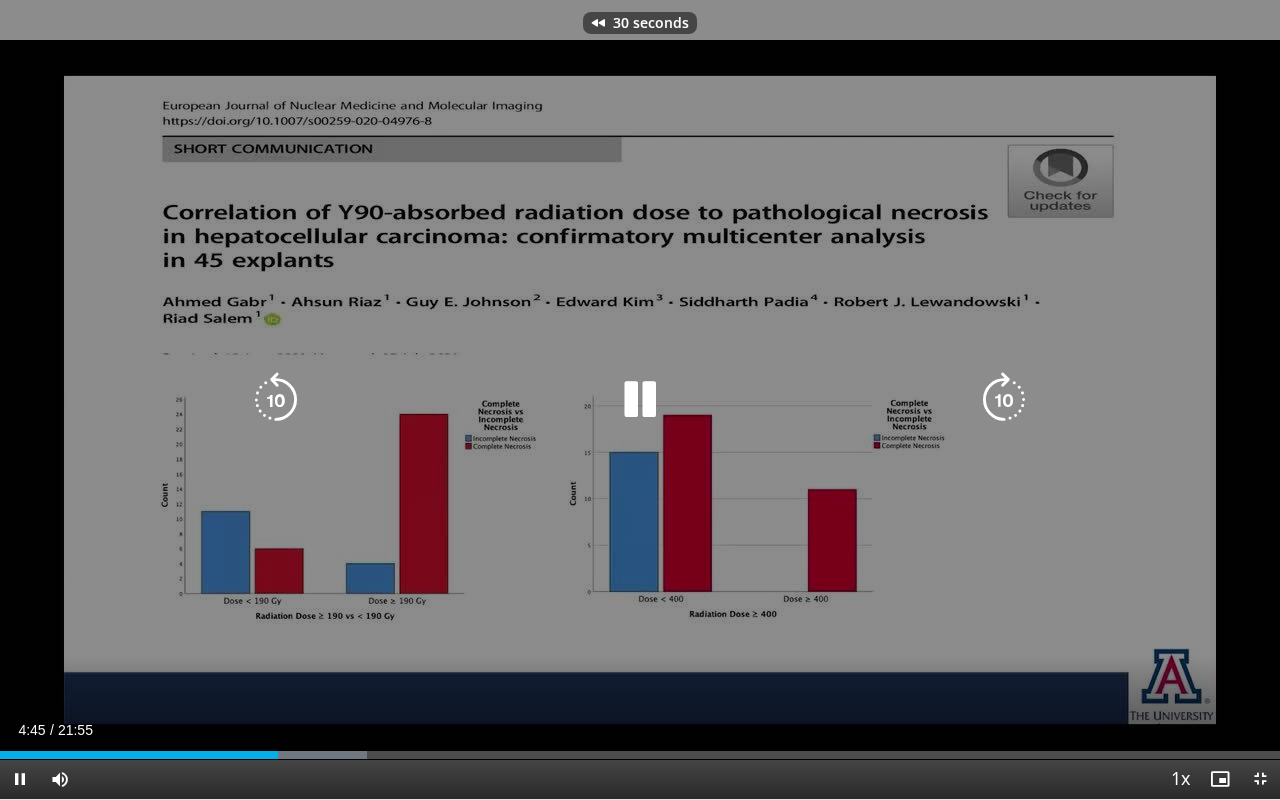 click at bounding box center (276, 400) 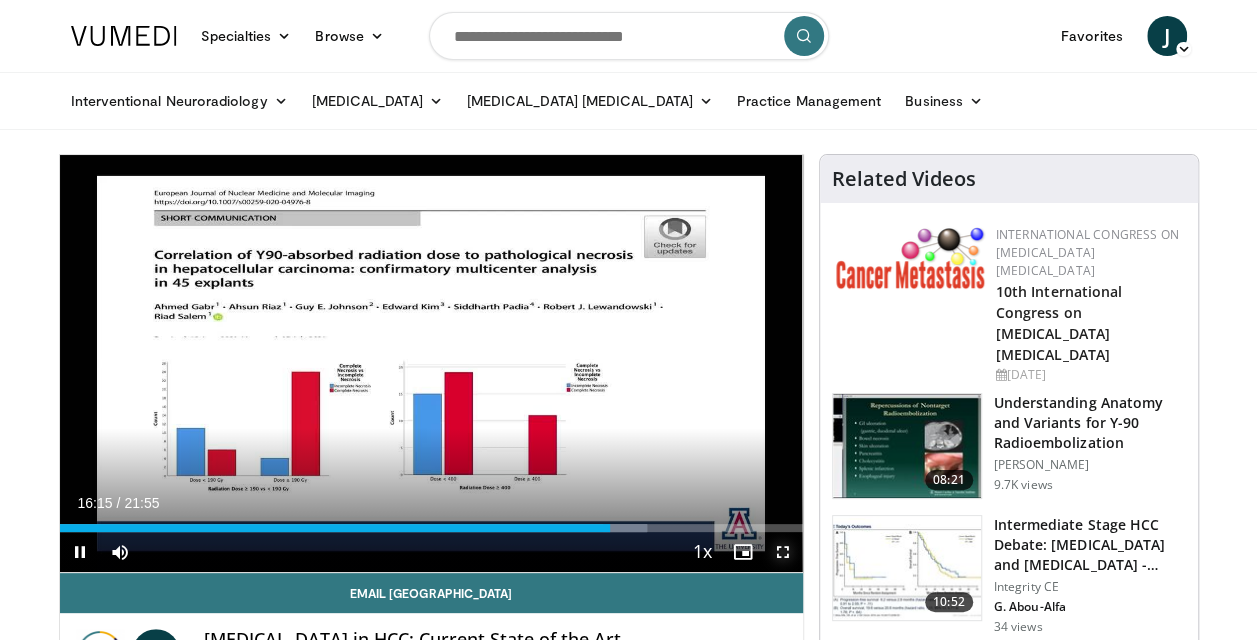 click at bounding box center [783, 552] 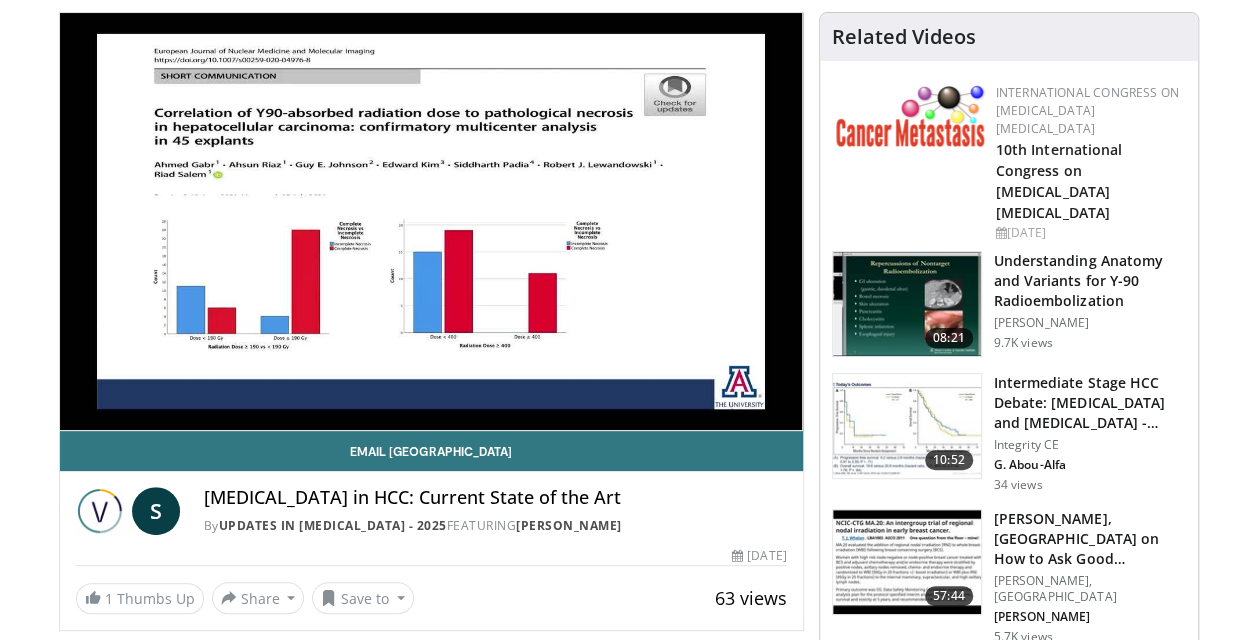 scroll, scrollTop: 0, scrollLeft: 0, axis: both 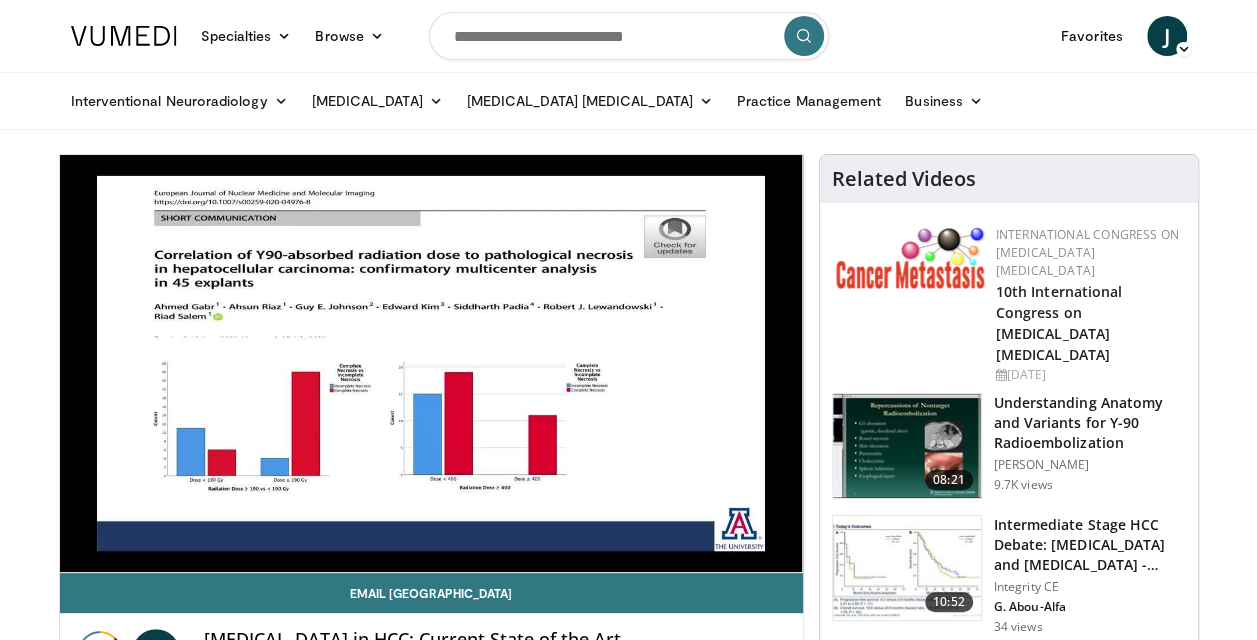 click at bounding box center [629, 36] 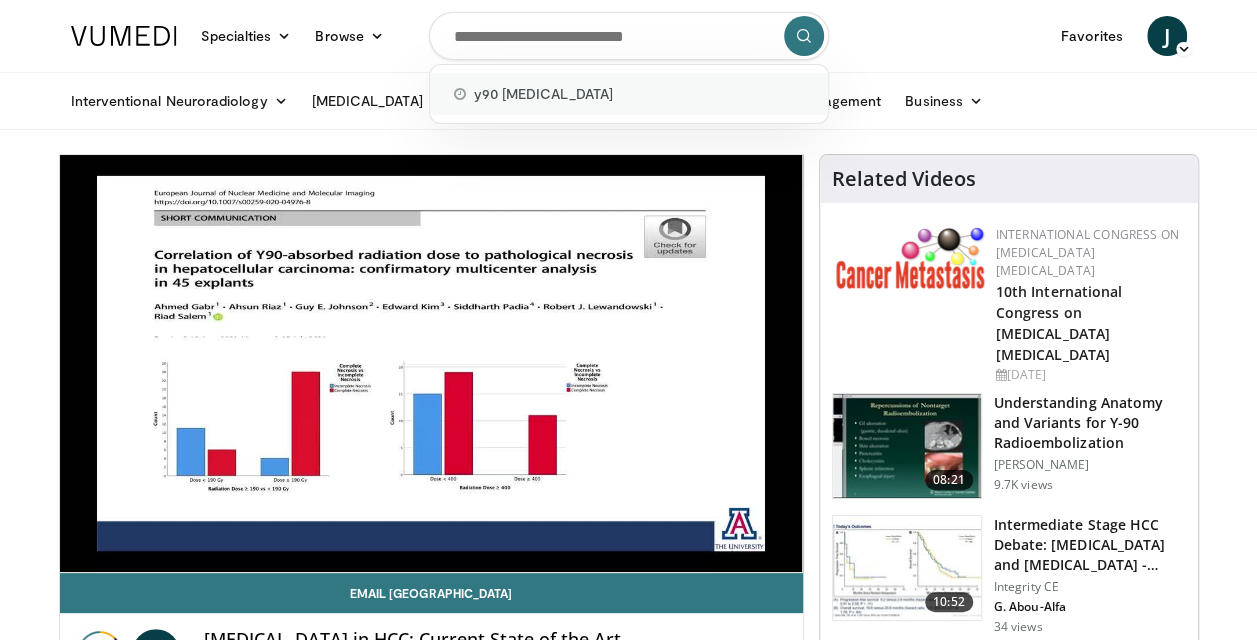 click on "y90 dosimetry" at bounding box center (629, 94) 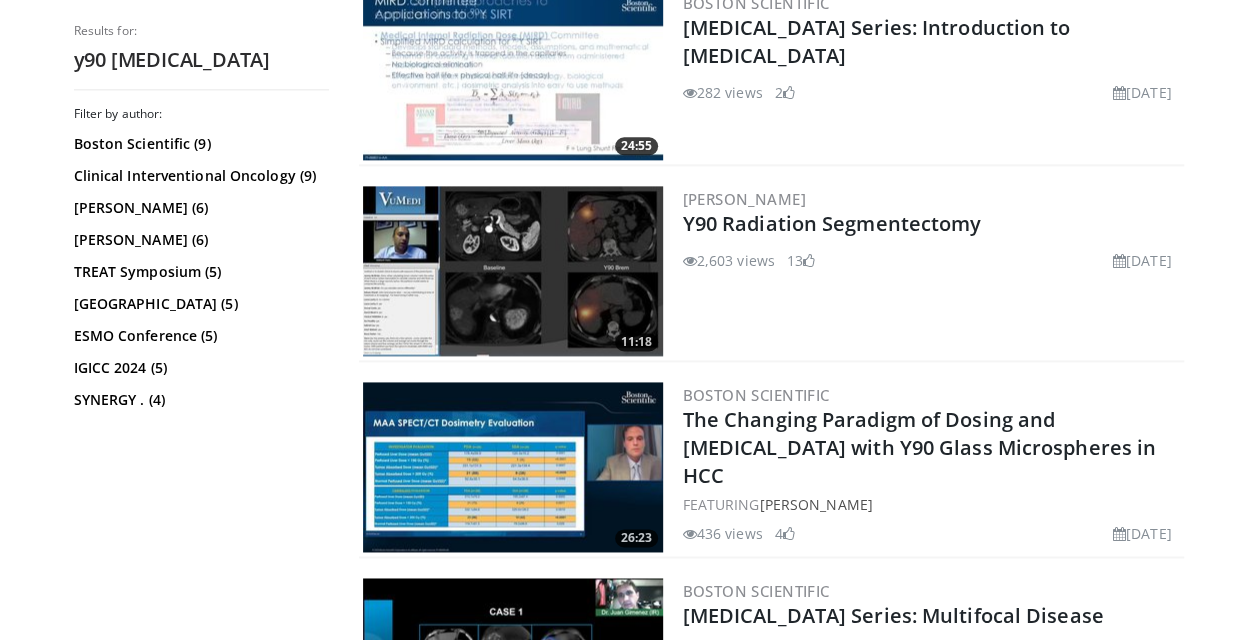 scroll, scrollTop: 0, scrollLeft: 0, axis: both 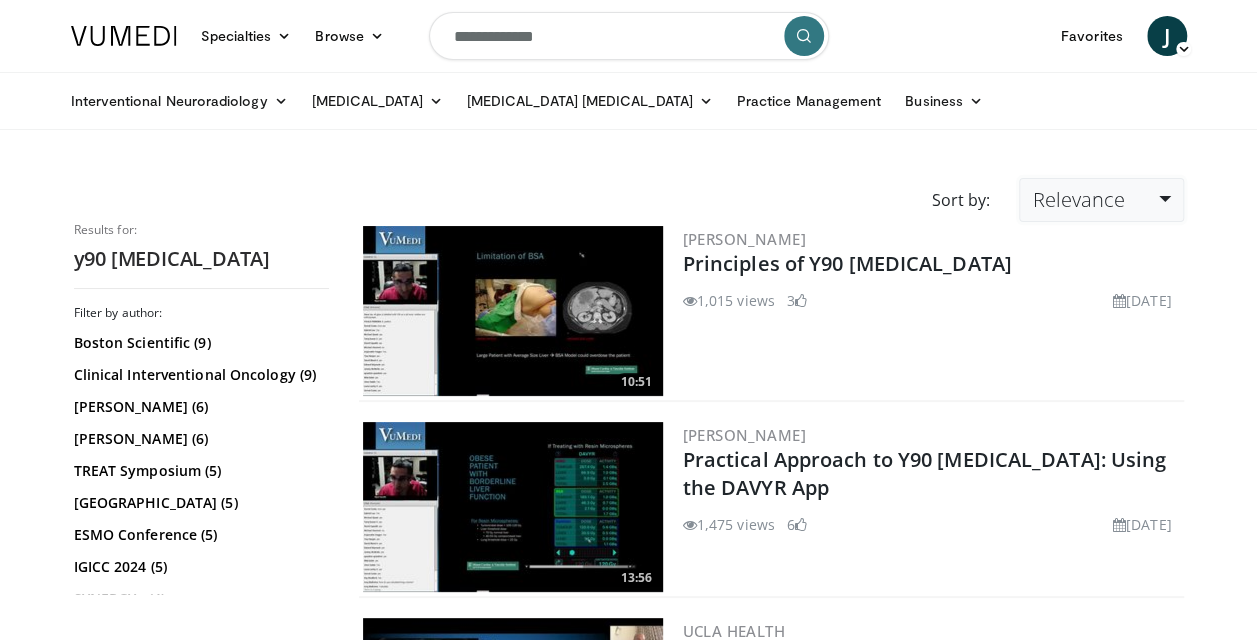click on "Relevance" at bounding box center [1078, 199] 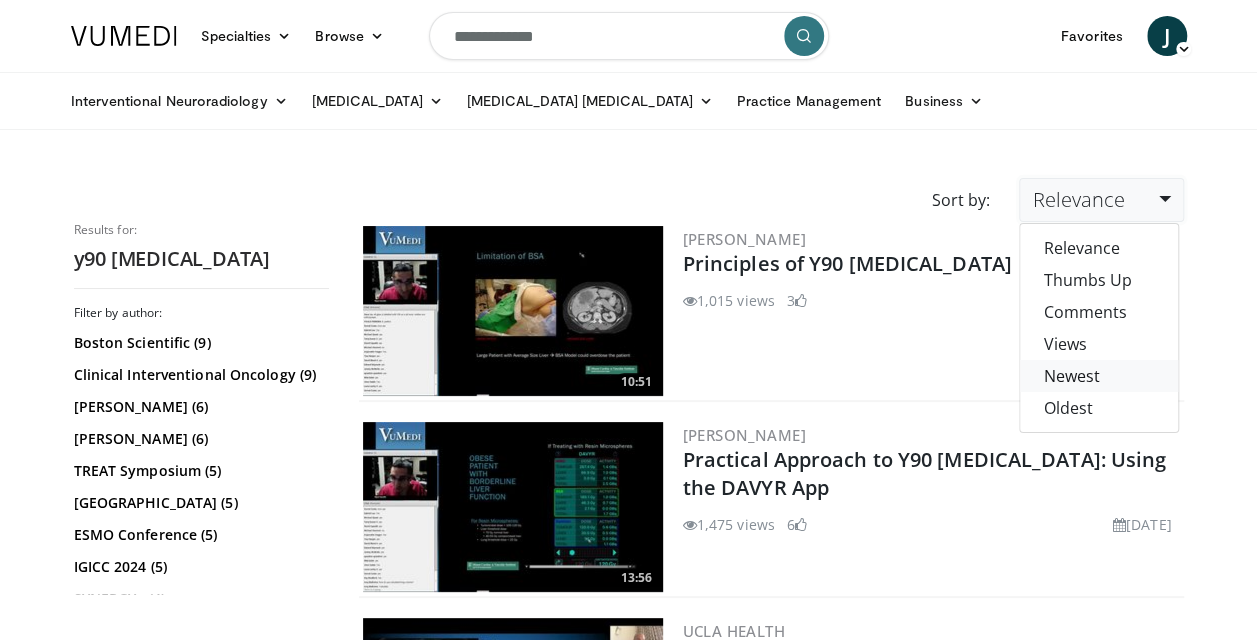 click on "Newest" at bounding box center [1099, 376] 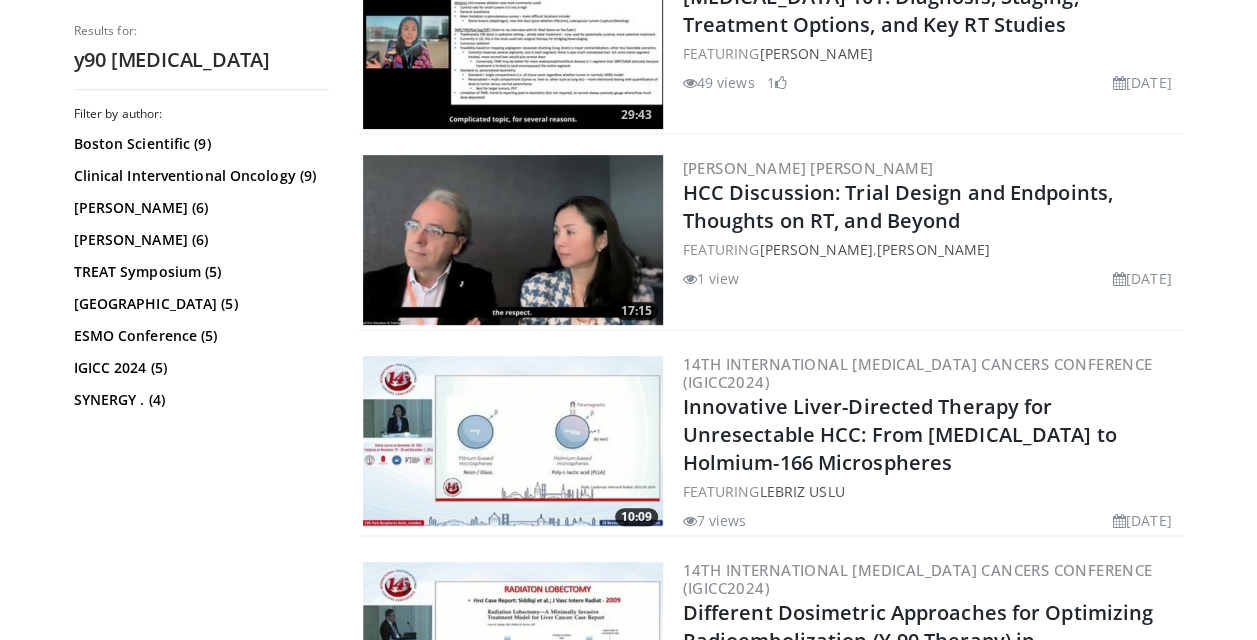 scroll, scrollTop: 267, scrollLeft: 0, axis: vertical 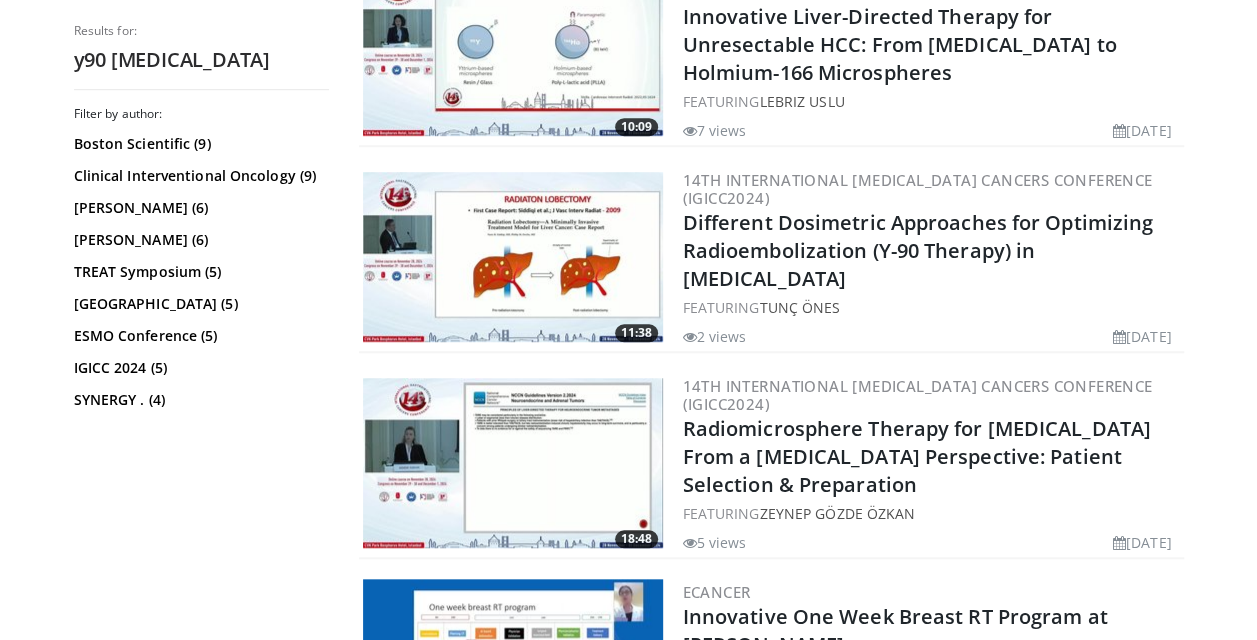 click at bounding box center [513, 257] 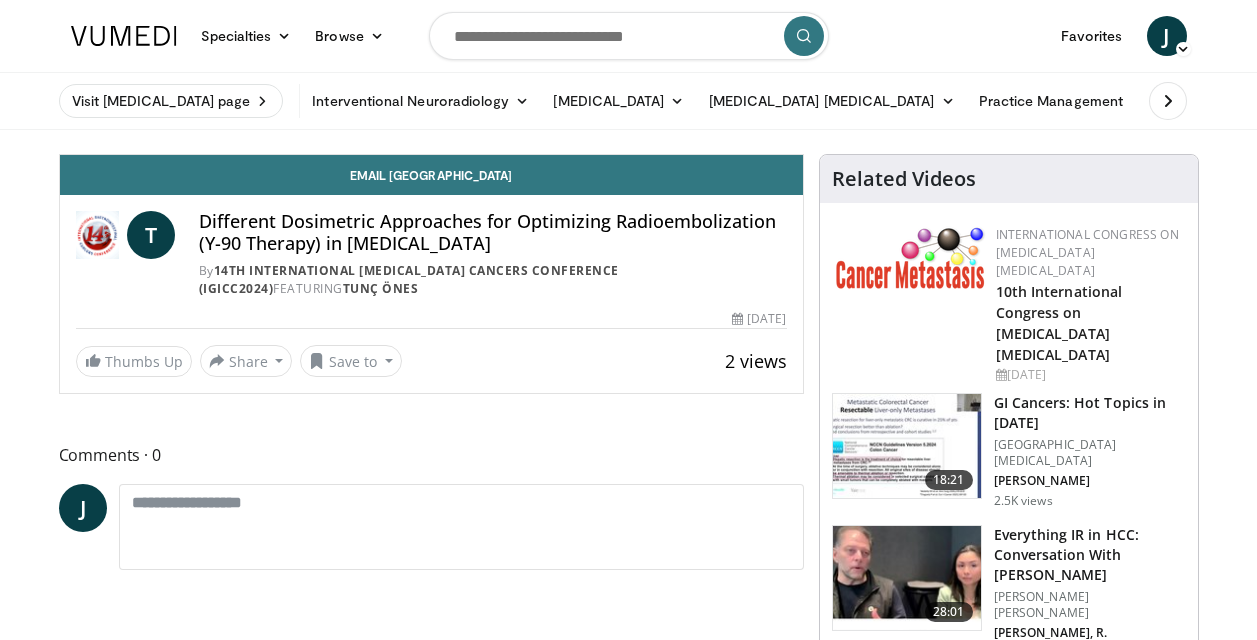 scroll, scrollTop: 0, scrollLeft: 0, axis: both 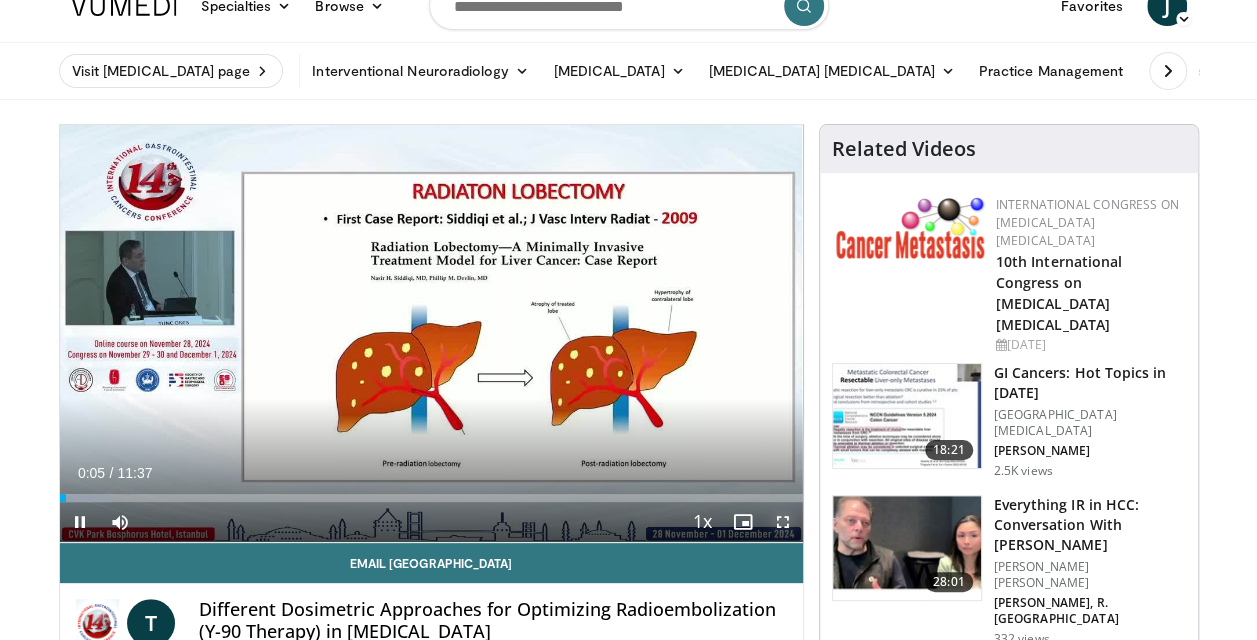 click at bounding box center [783, 522] 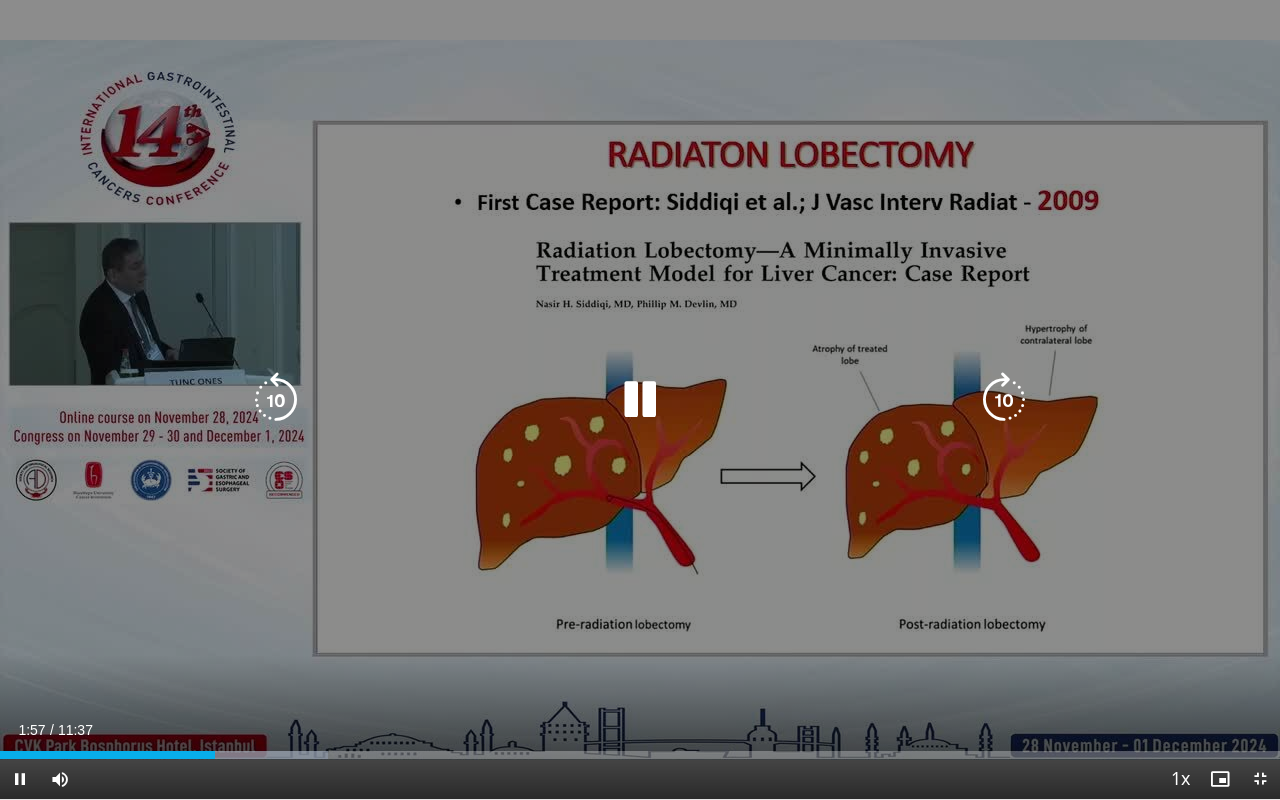 click on "10 seconds
Tap to unmute" at bounding box center [640, 399] 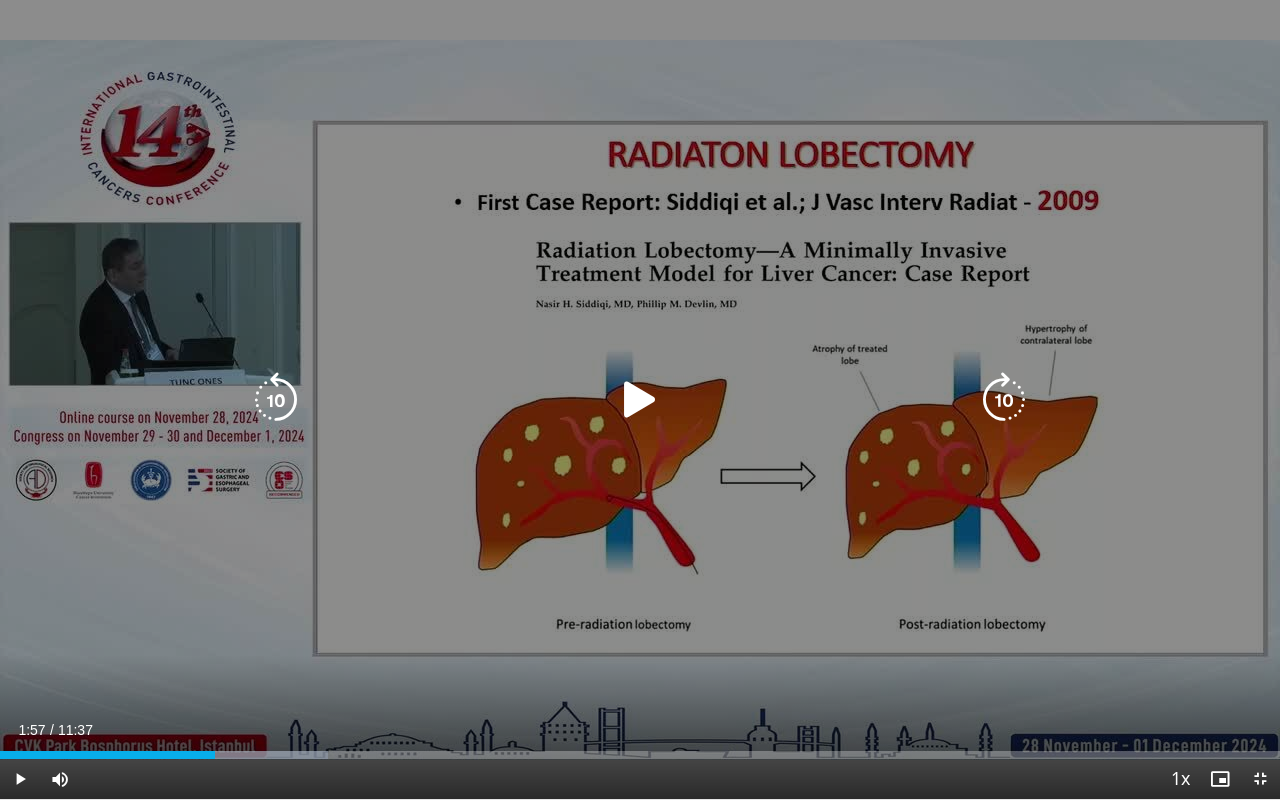drag, startPoint x: 283, startPoint y: 401, endPoint x: 265, endPoint y: 406, distance: 18.681541 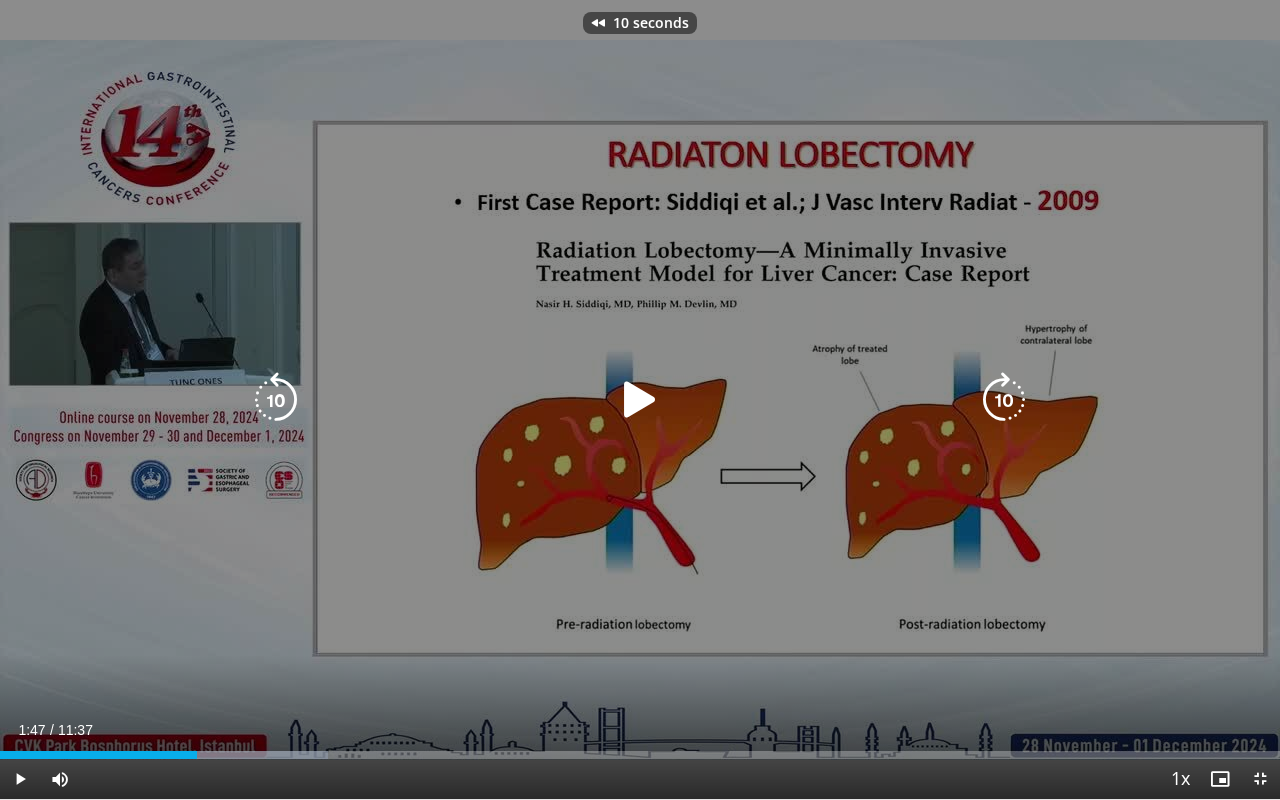 click at bounding box center [276, 400] 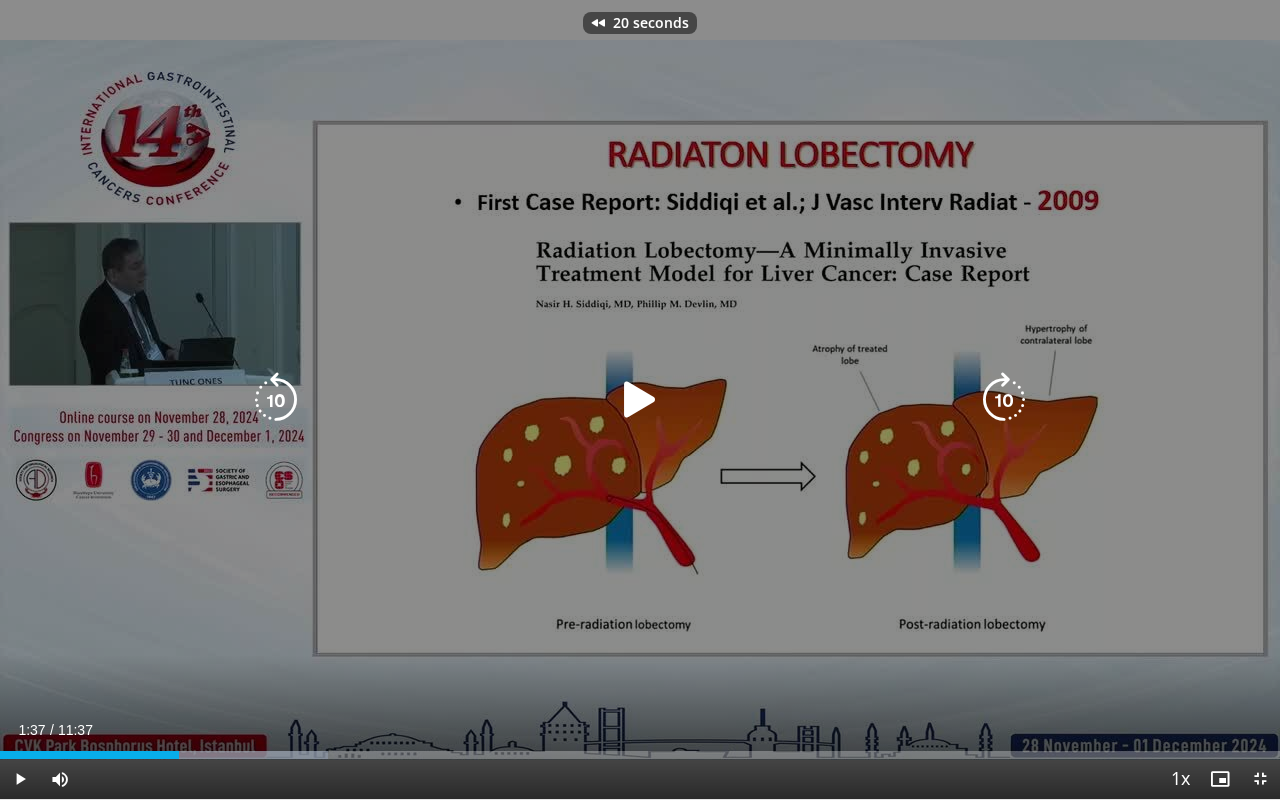 click at bounding box center [276, 400] 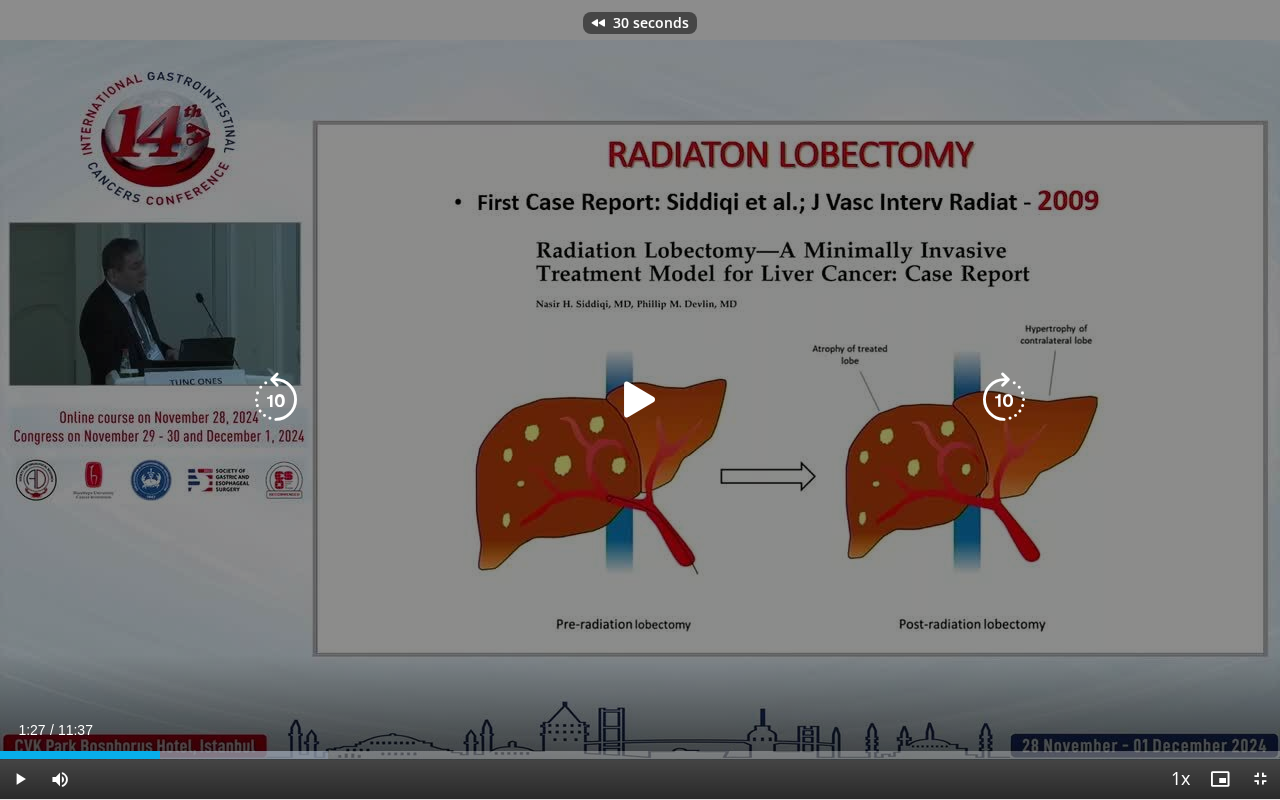 click at bounding box center [640, 400] 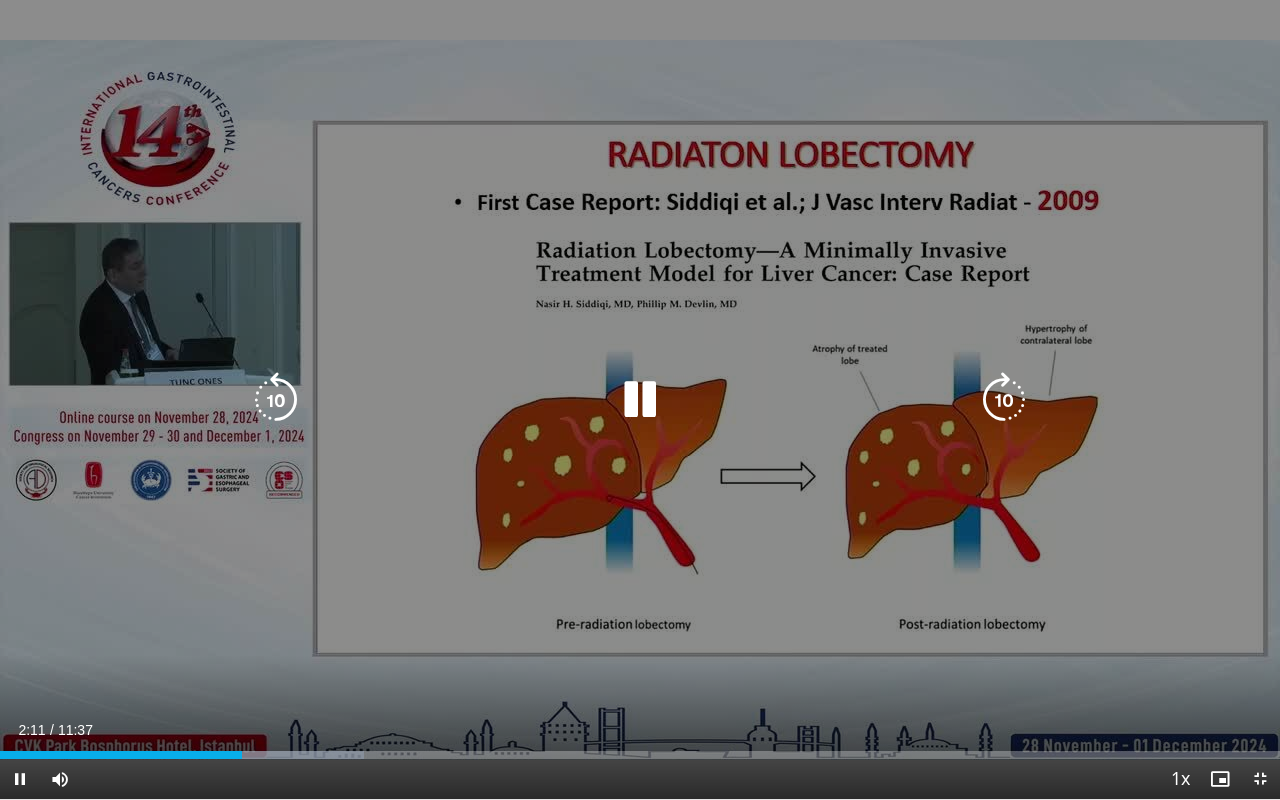click on "30 seconds
Tap to unmute" at bounding box center (640, 399) 